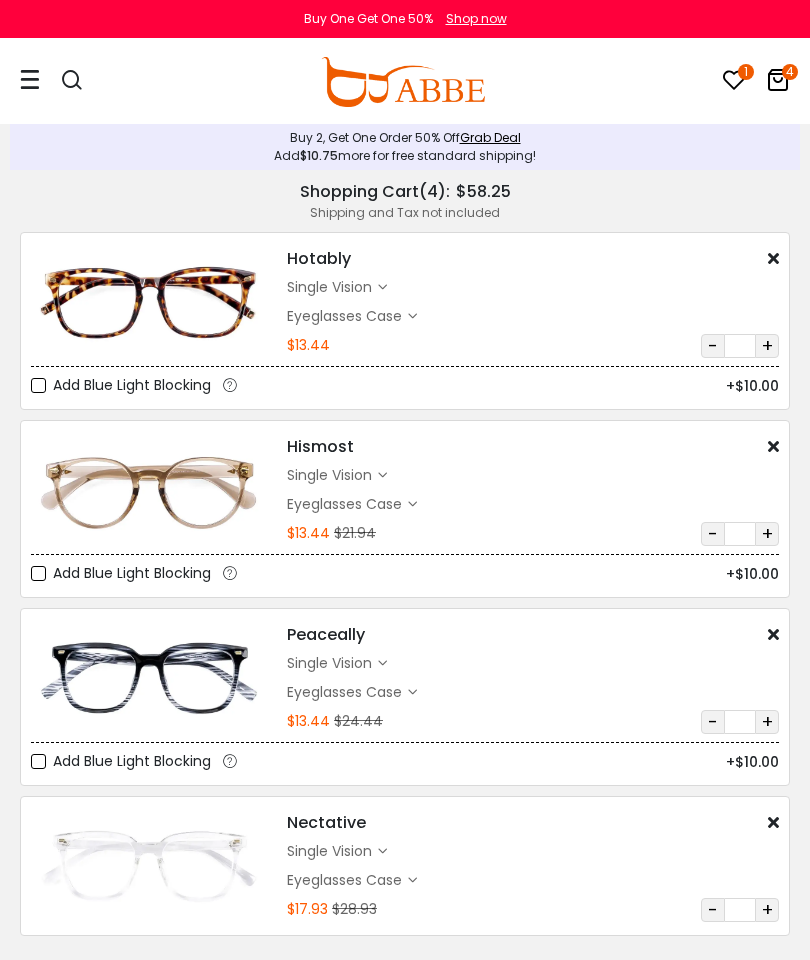 scroll, scrollTop: 200, scrollLeft: 0, axis: vertical 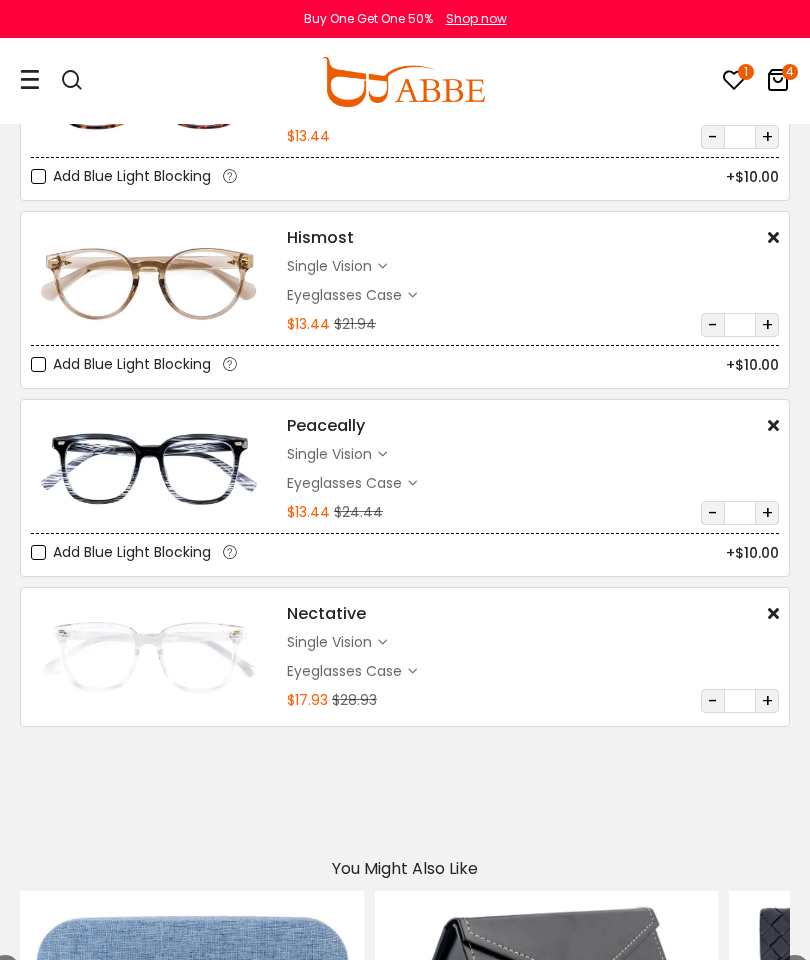 click on "Eyeglasses
Thanks for your subscription
Please use coupon code " NEWCOMER " to get high-quality frames for only $1 on your first order. We have a wide range of over 60 frames in stock to choose from.
Copy this coupon code by click the button below, or you can get this coupon code by checking your email laterly.
Copy
Buy One Get One 50%
Shop now" at bounding box center (405, 1077) 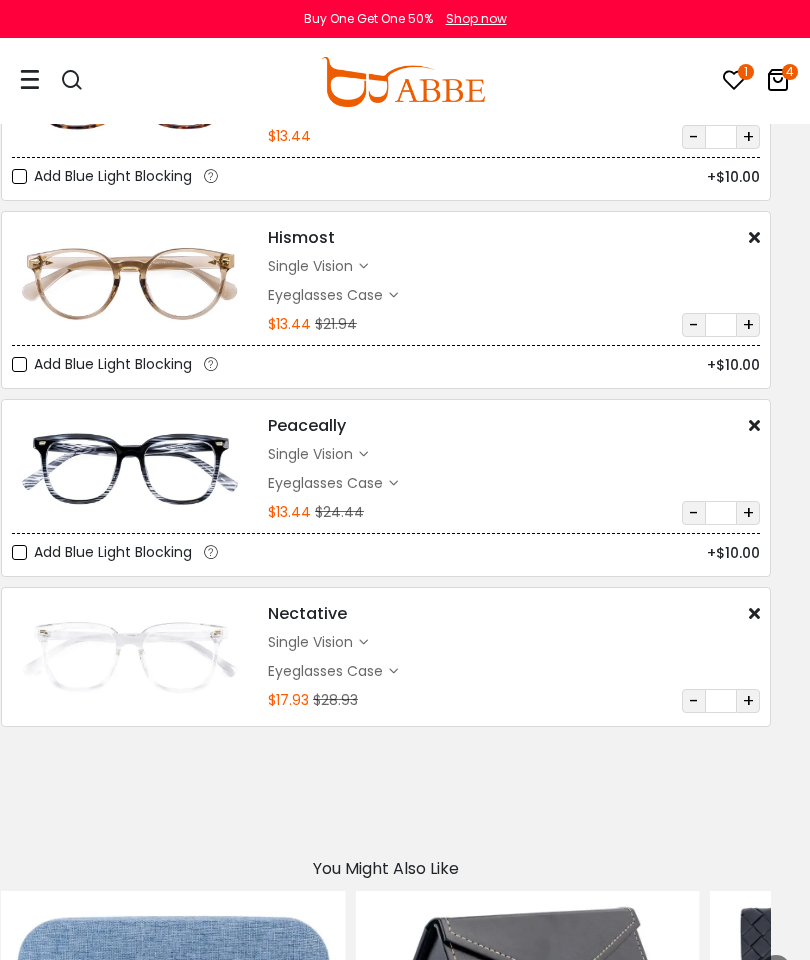 scroll, scrollTop: 209, scrollLeft: 25, axis: both 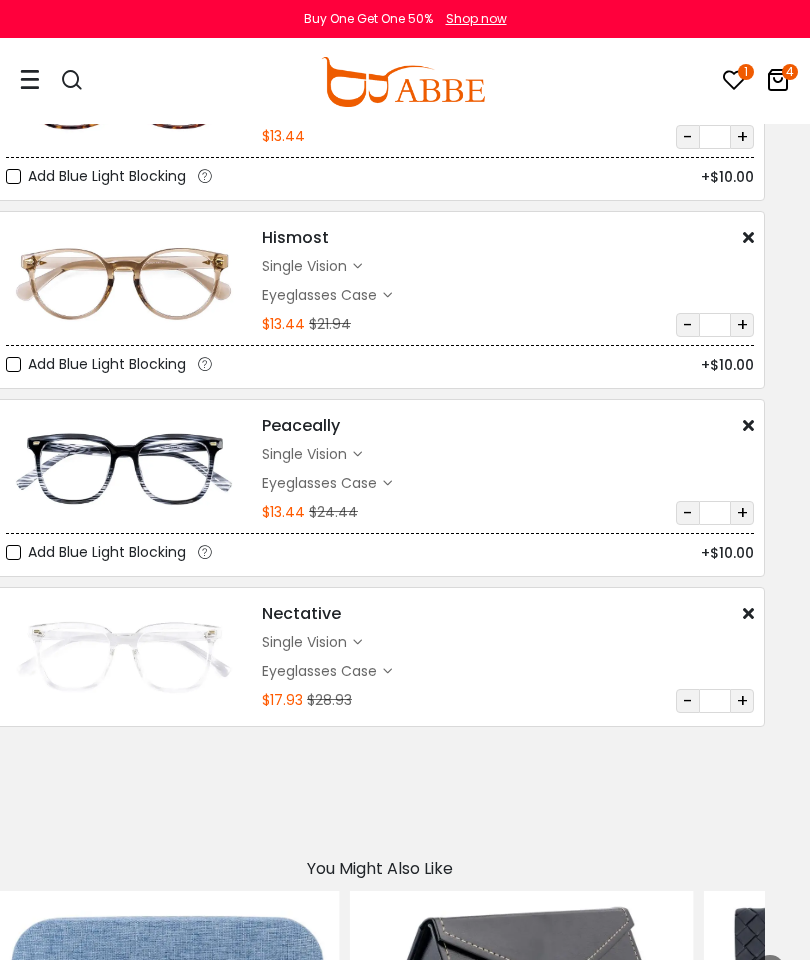click at bounding box center [380, 787] 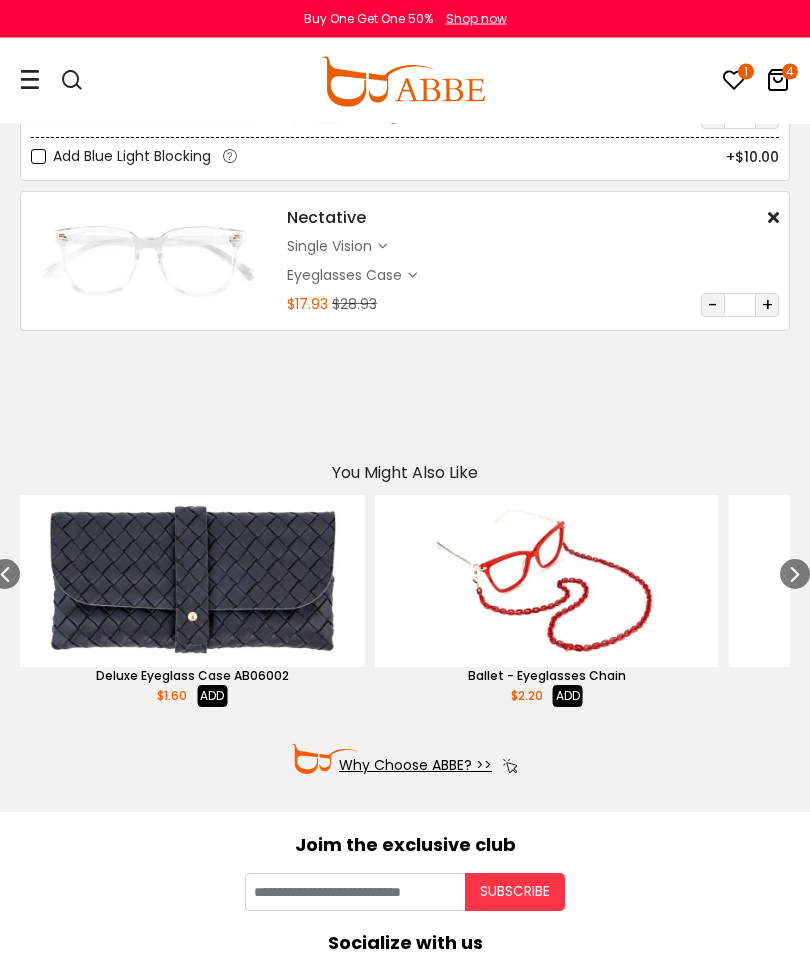 scroll, scrollTop: 642, scrollLeft: 0, axis: vertical 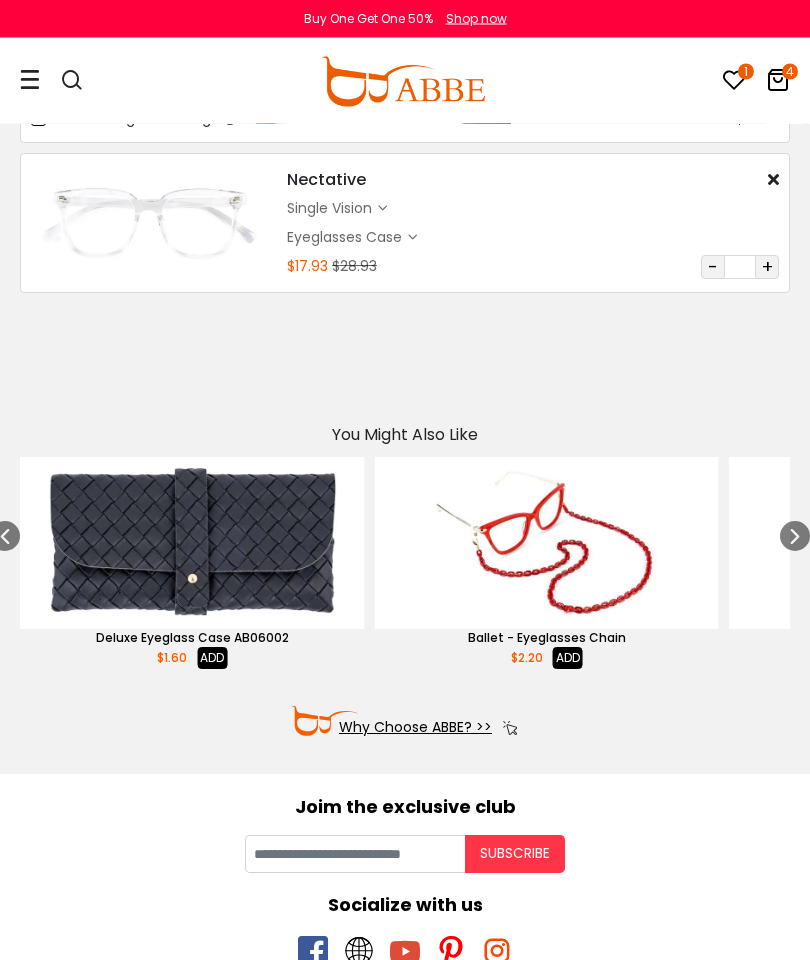 click on "Why Choose ABBE?  >>" at bounding box center [405, 722] 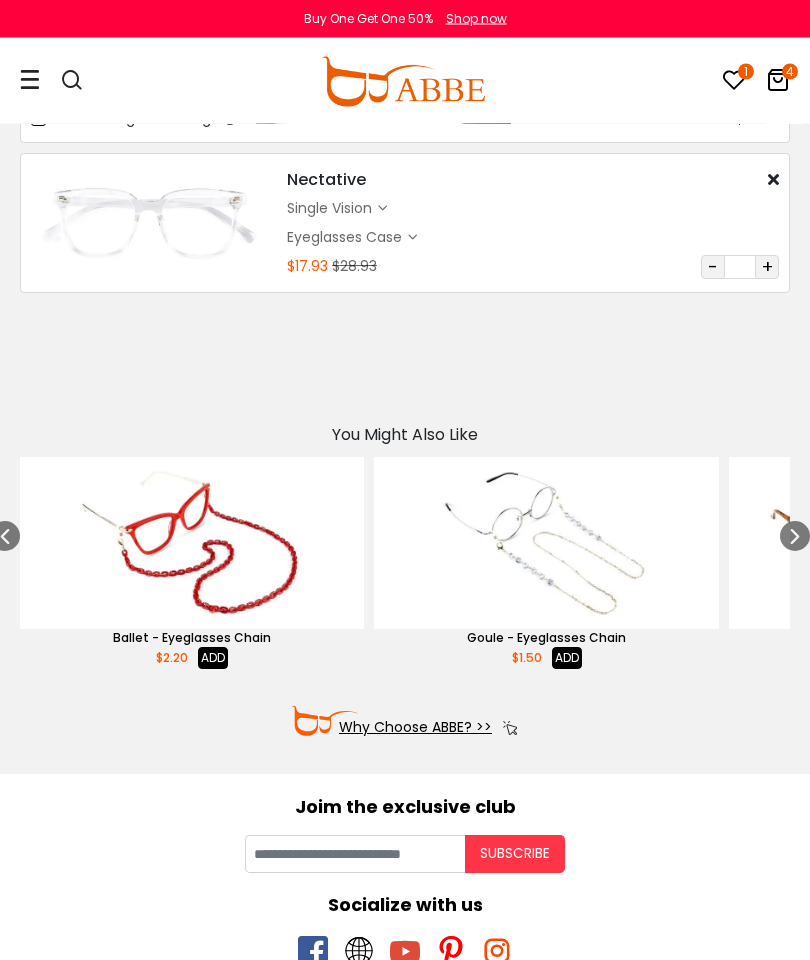 click on "Why Choose ABBE?  >>" at bounding box center [405, 722] 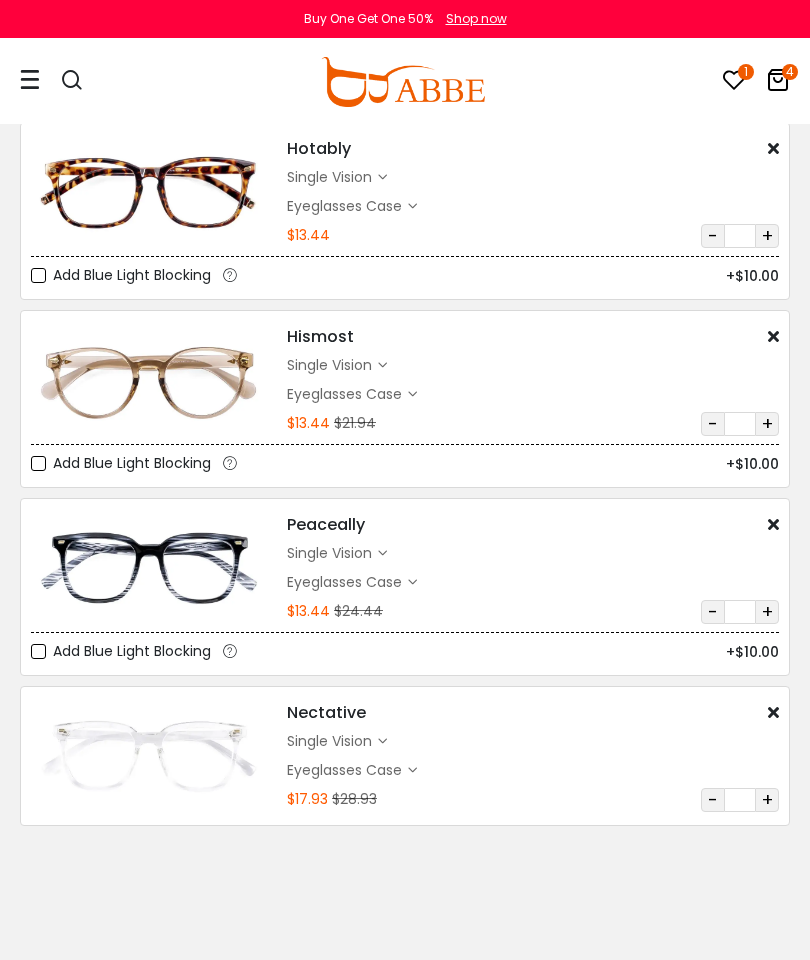 scroll, scrollTop: 0, scrollLeft: 0, axis: both 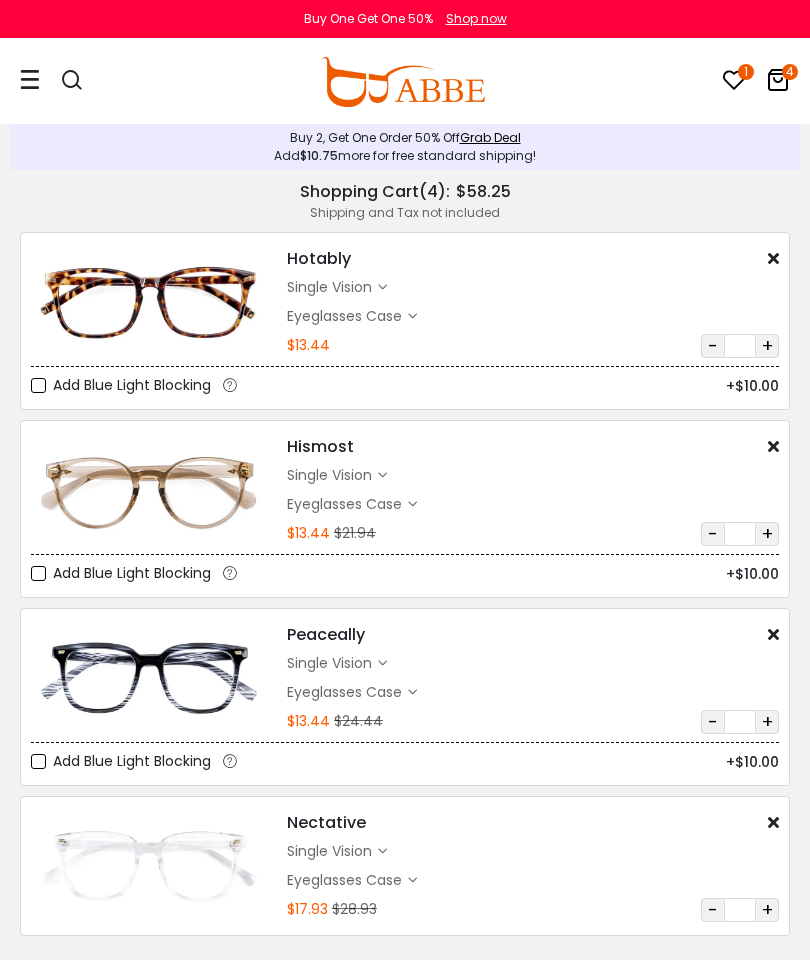 click on "1
4
Eyeglasses
Women's Eyeglasses
Men's Eyeglasses" at bounding box center [405, 82] 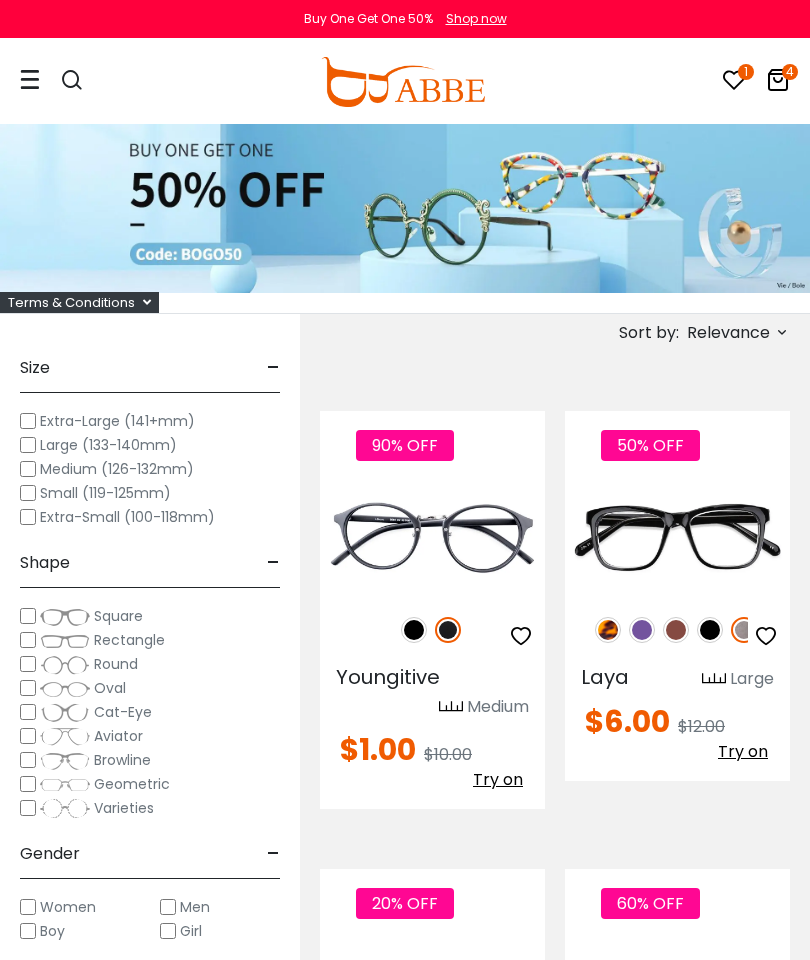 scroll, scrollTop: 0, scrollLeft: 0, axis: both 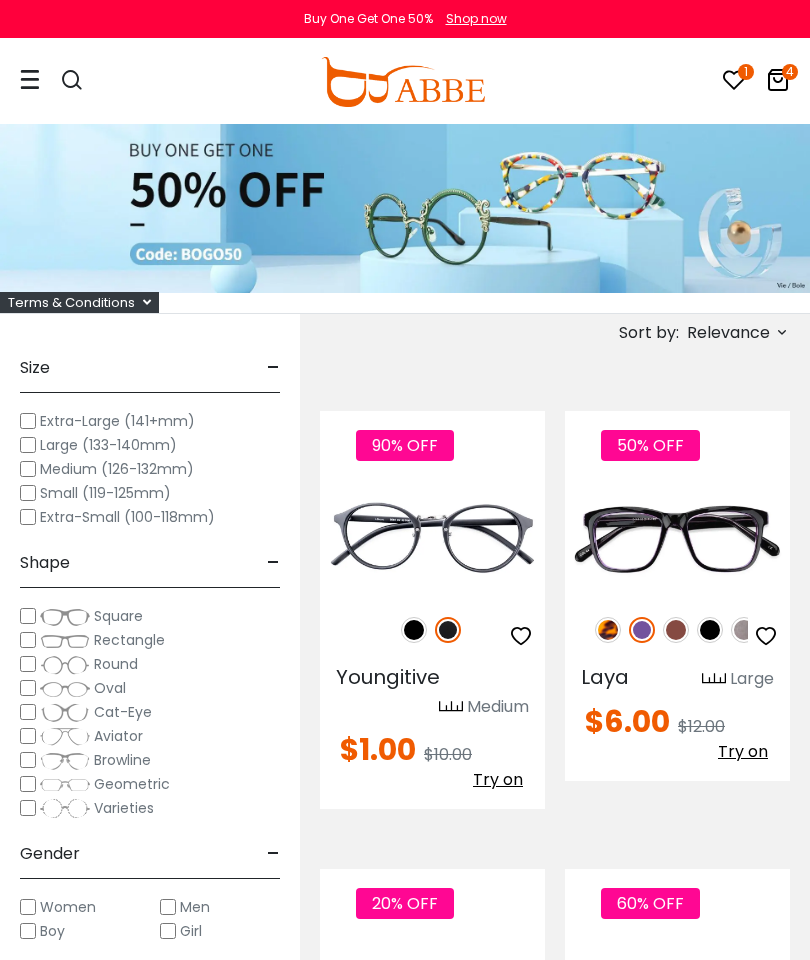 click at bounding box center [710, 630] 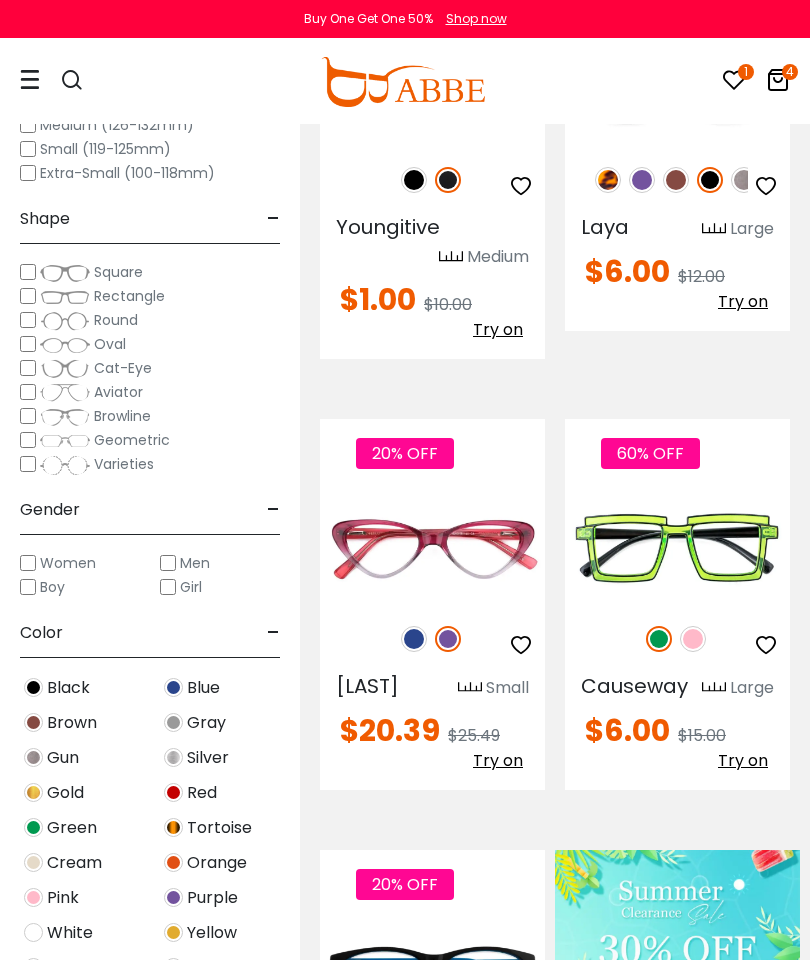 click at bounding box center (693, 639) 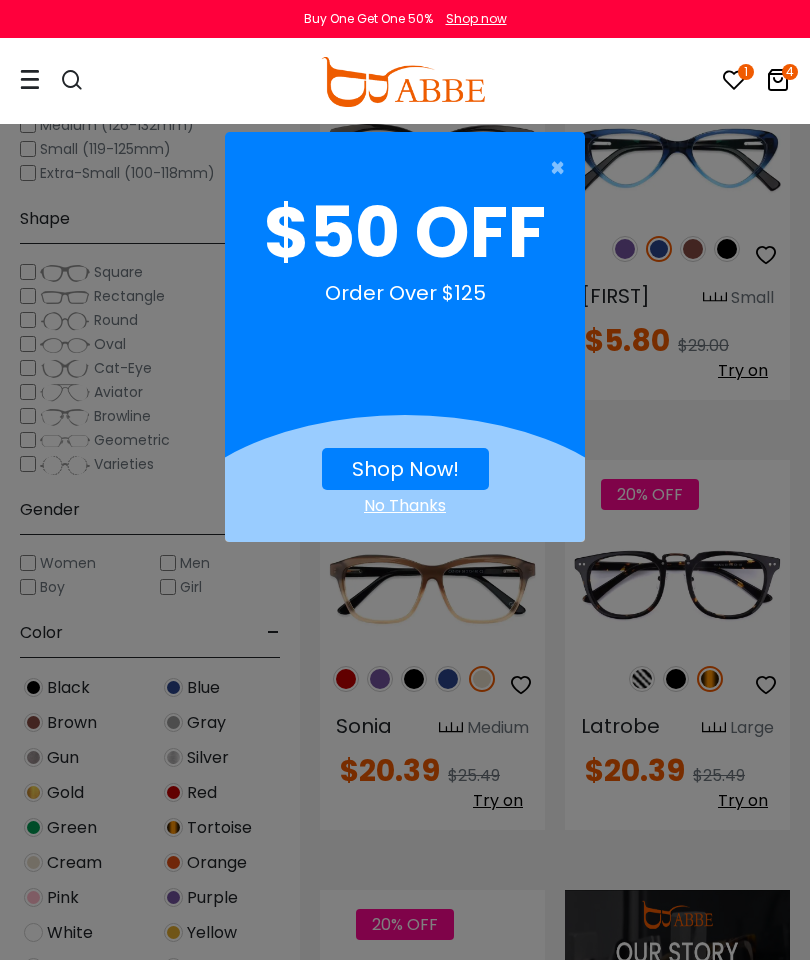 click on "×" at bounding box center [562, 168] 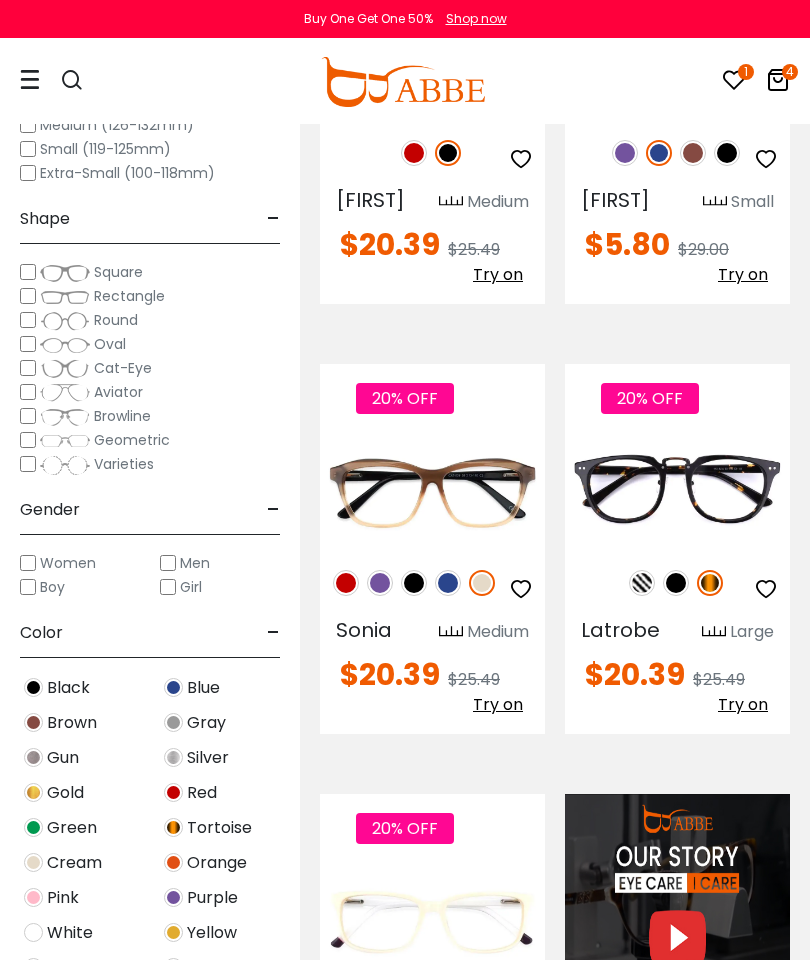 scroll, scrollTop: 1826, scrollLeft: 0, axis: vertical 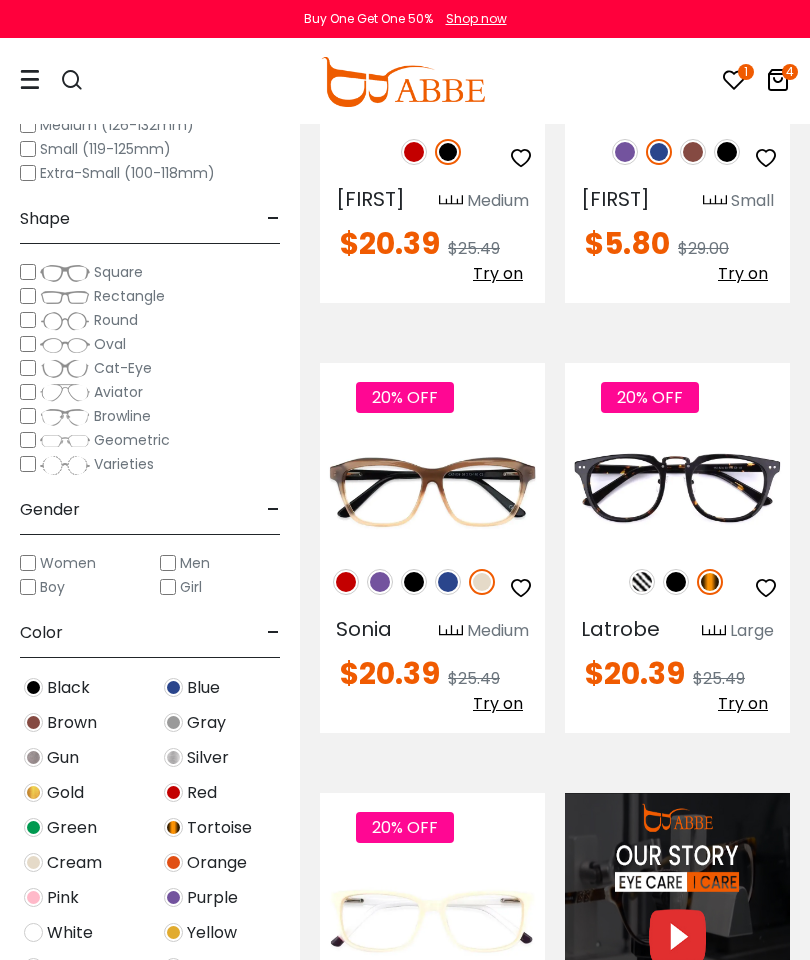 click at bounding box center (676, 582) 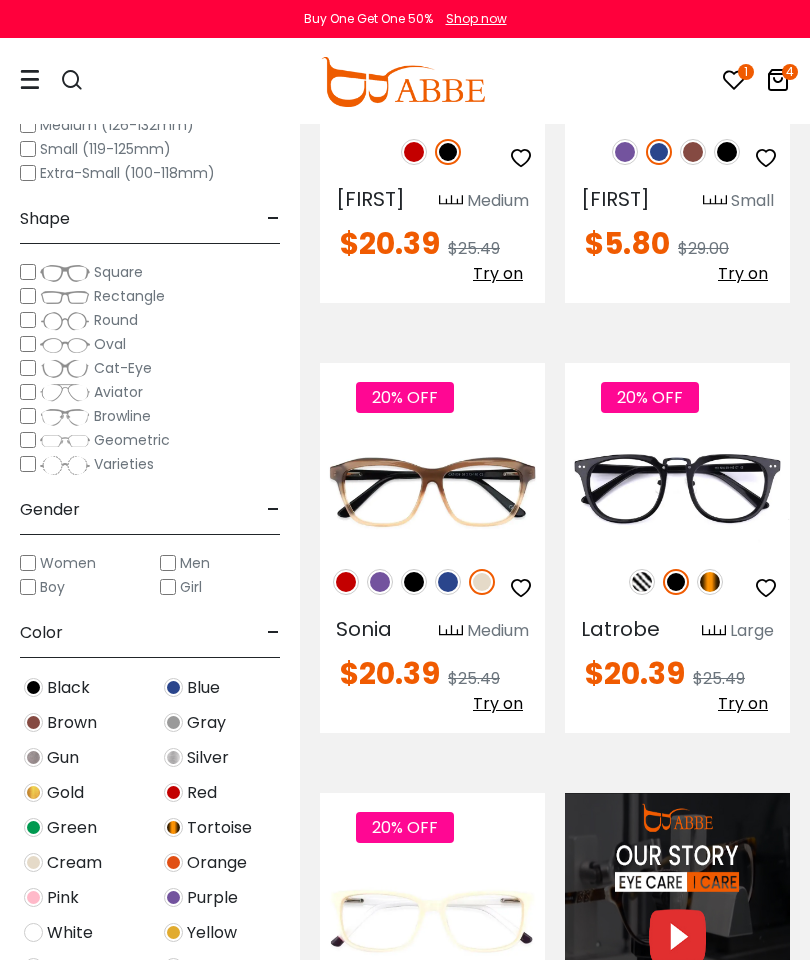 click on "20% OFF" at bounding box center [677, 582] 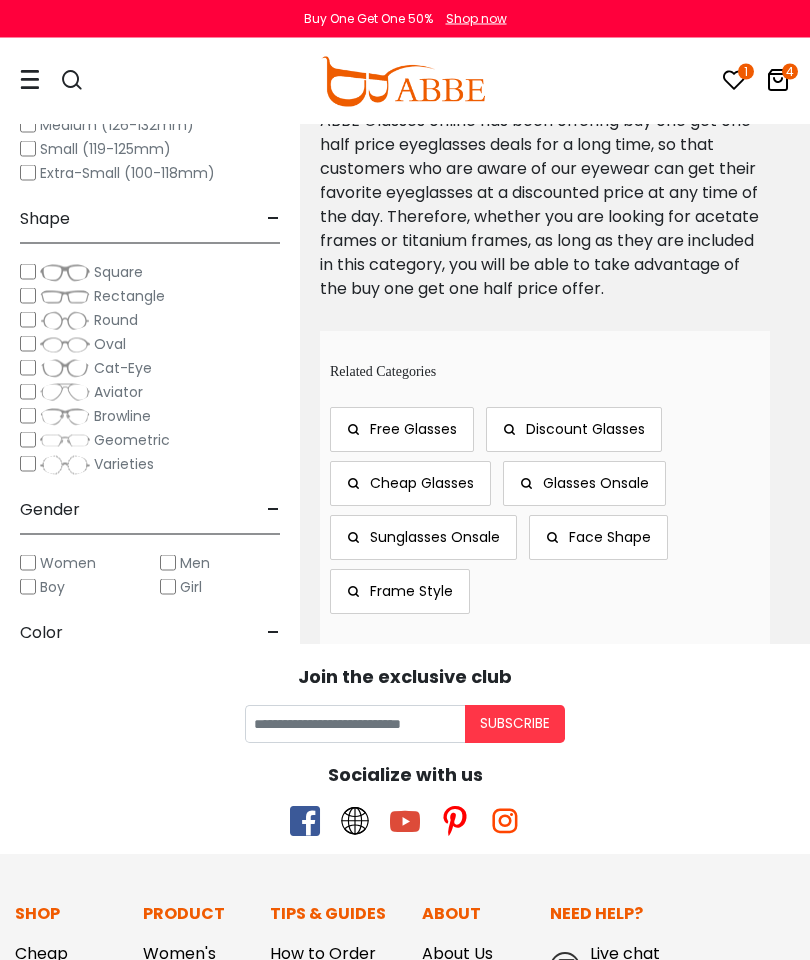 scroll, scrollTop: 7396, scrollLeft: 0, axis: vertical 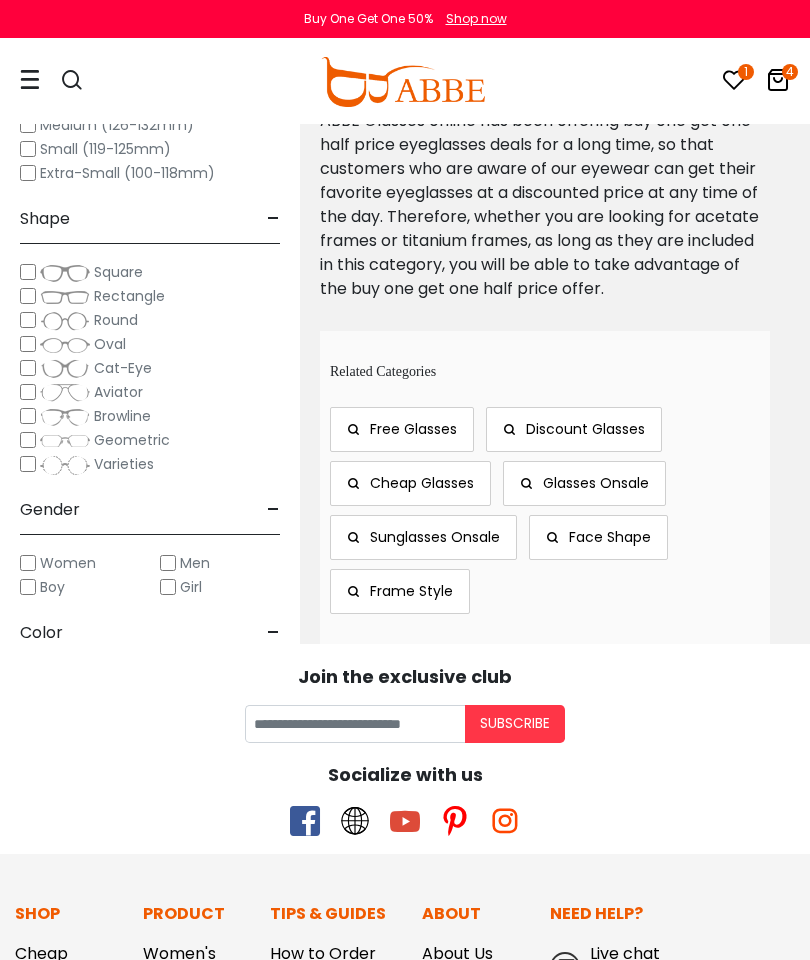 click on "Face Shape" at bounding box center (610, 537) 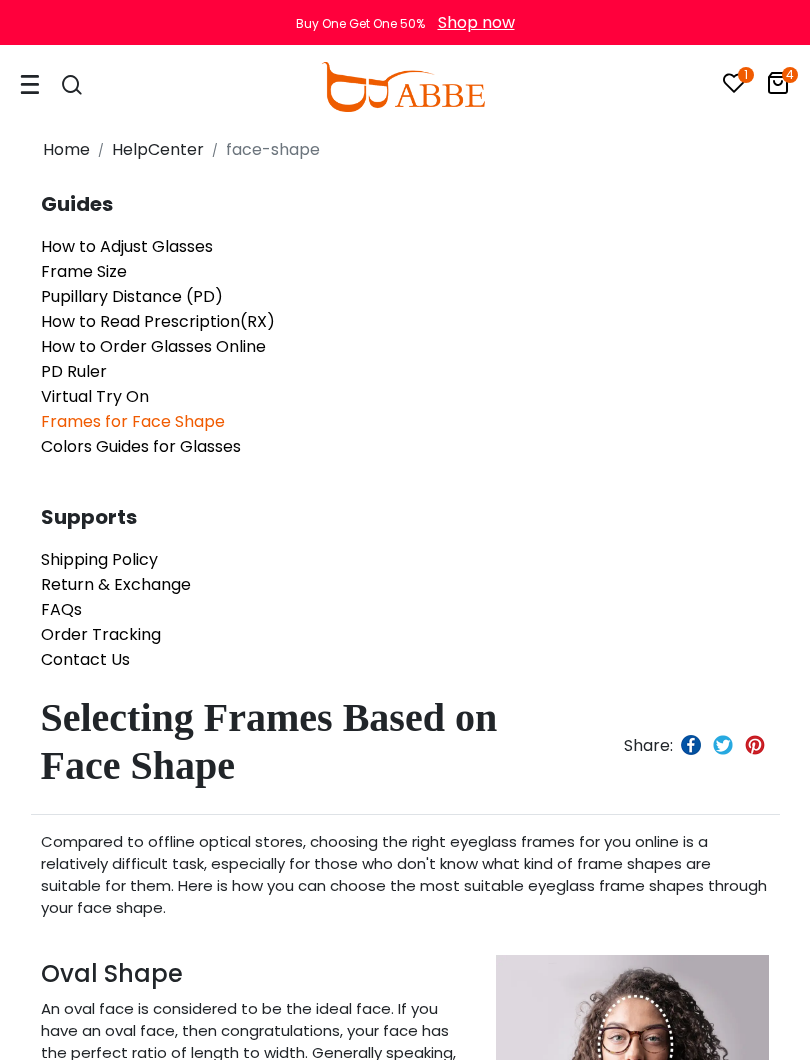 scroll, scrollTop: 0, scrollLeft: 0, axis: both 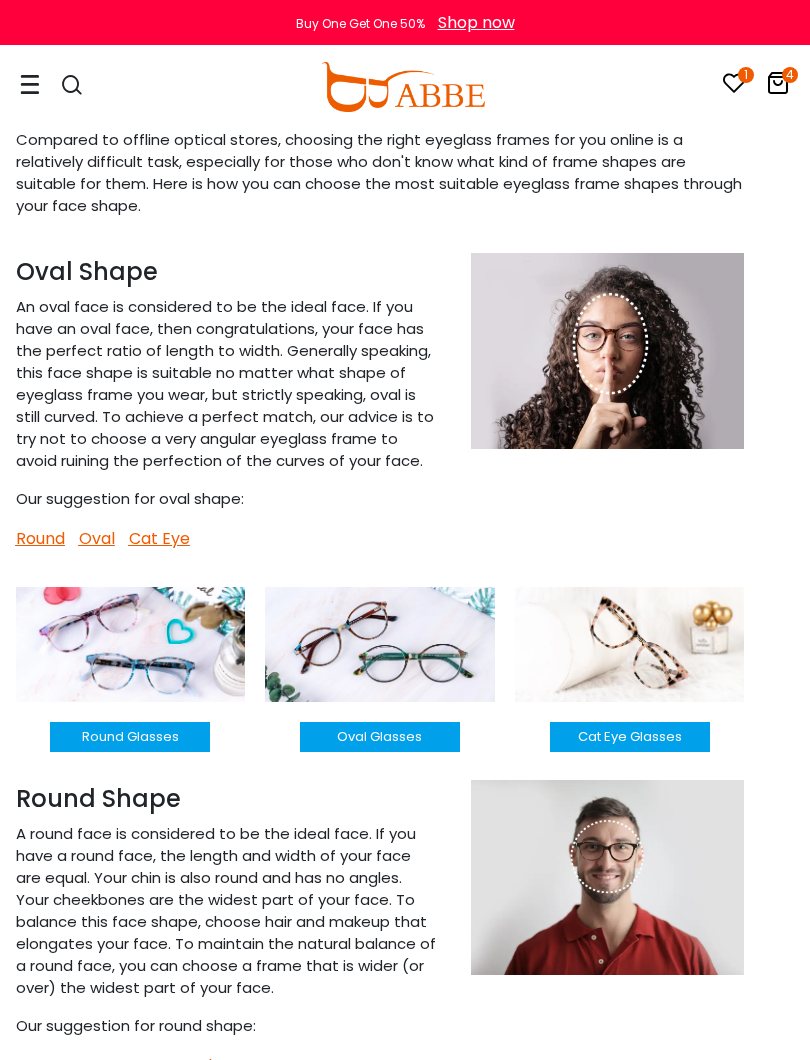 click at bounding box center (778, 83) 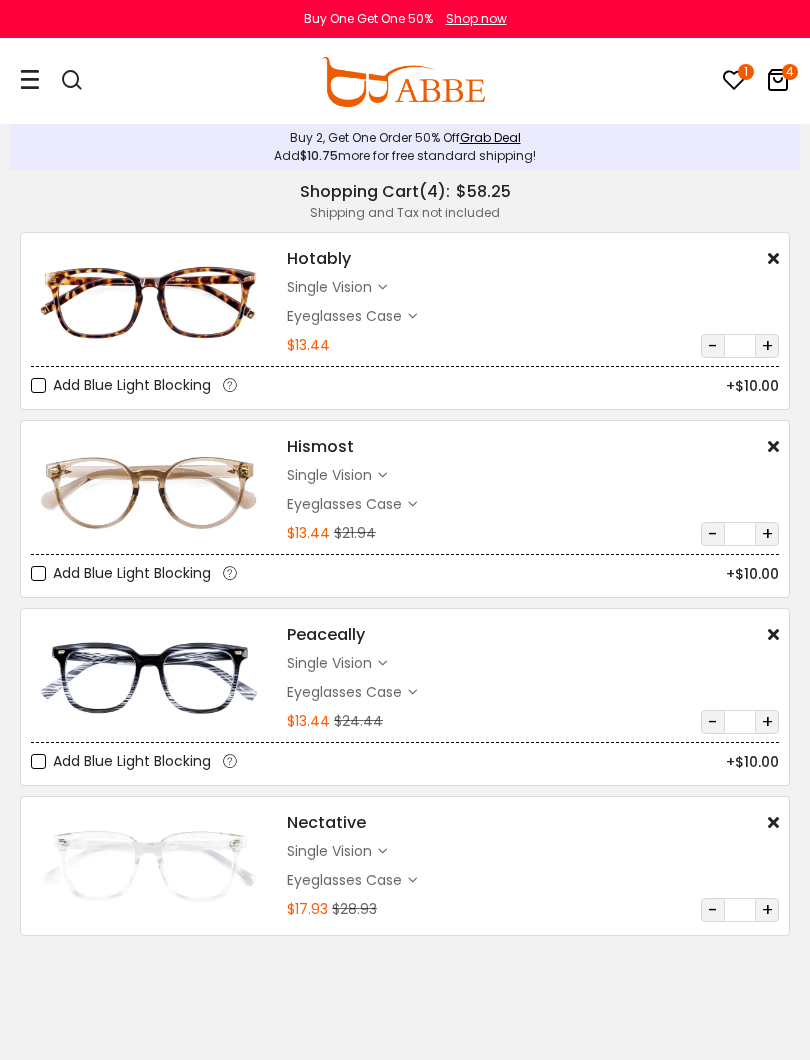 scroll, scrollTop: 0, scrollLeft: 0, axis: both 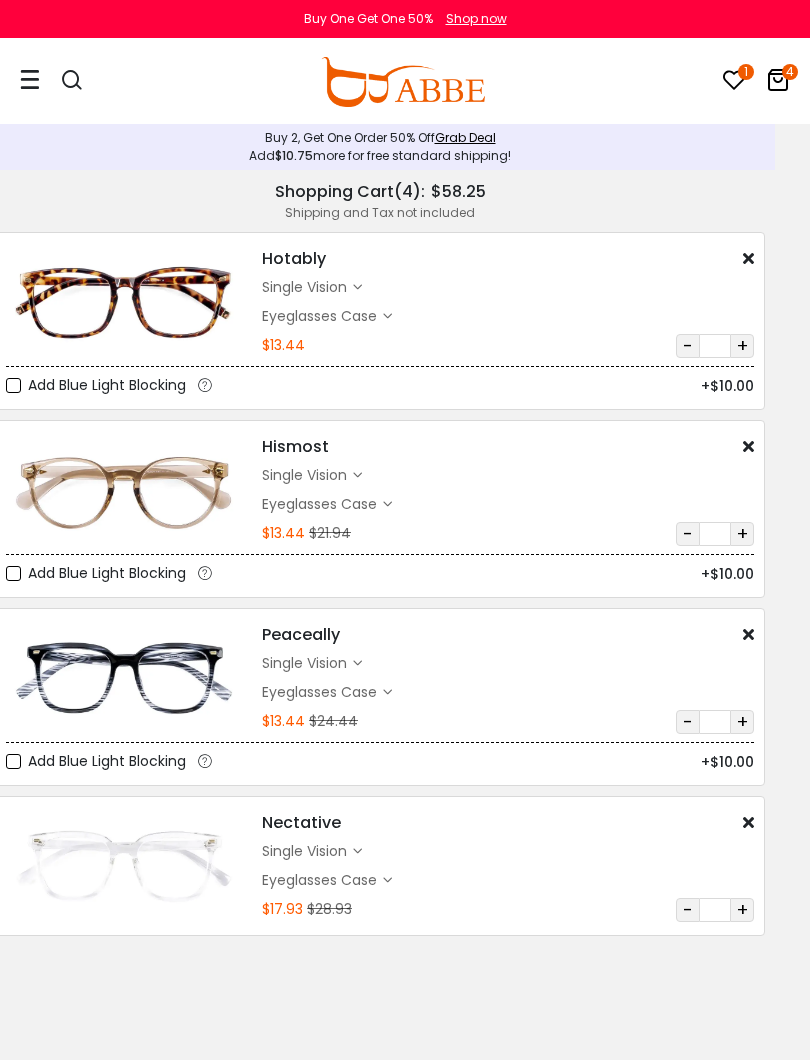 click at bounding box center (30, 79) 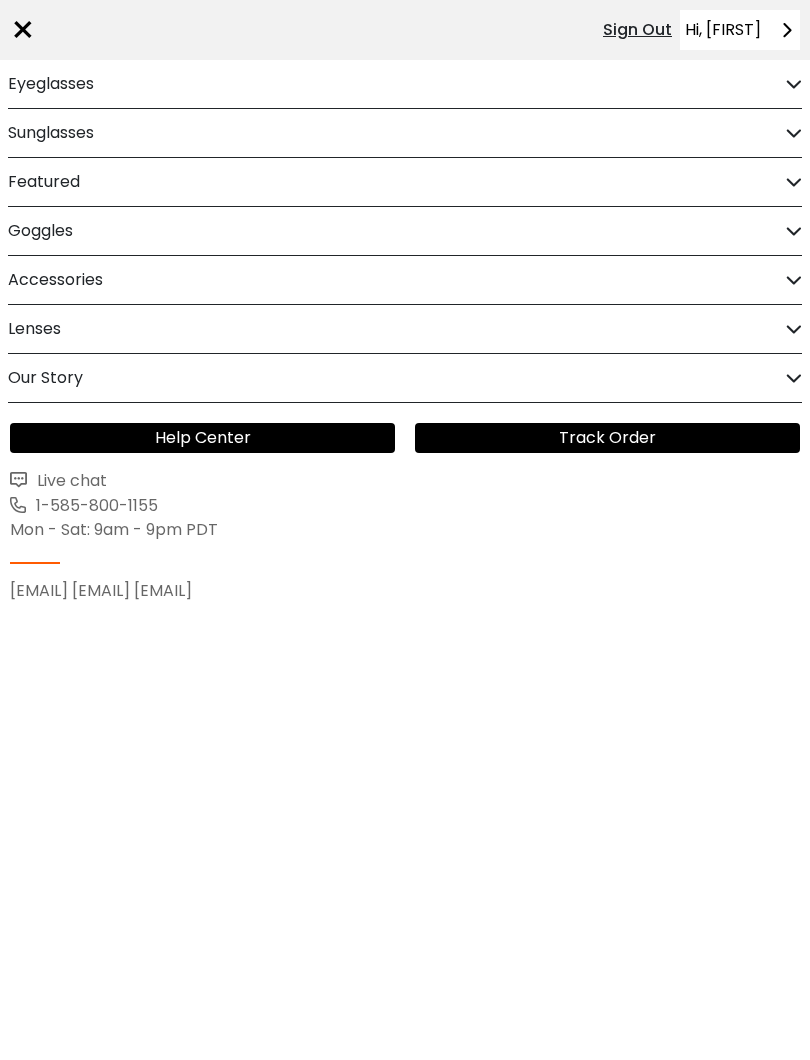 click on "Eyeglasses" at bounding box center [51, 84] 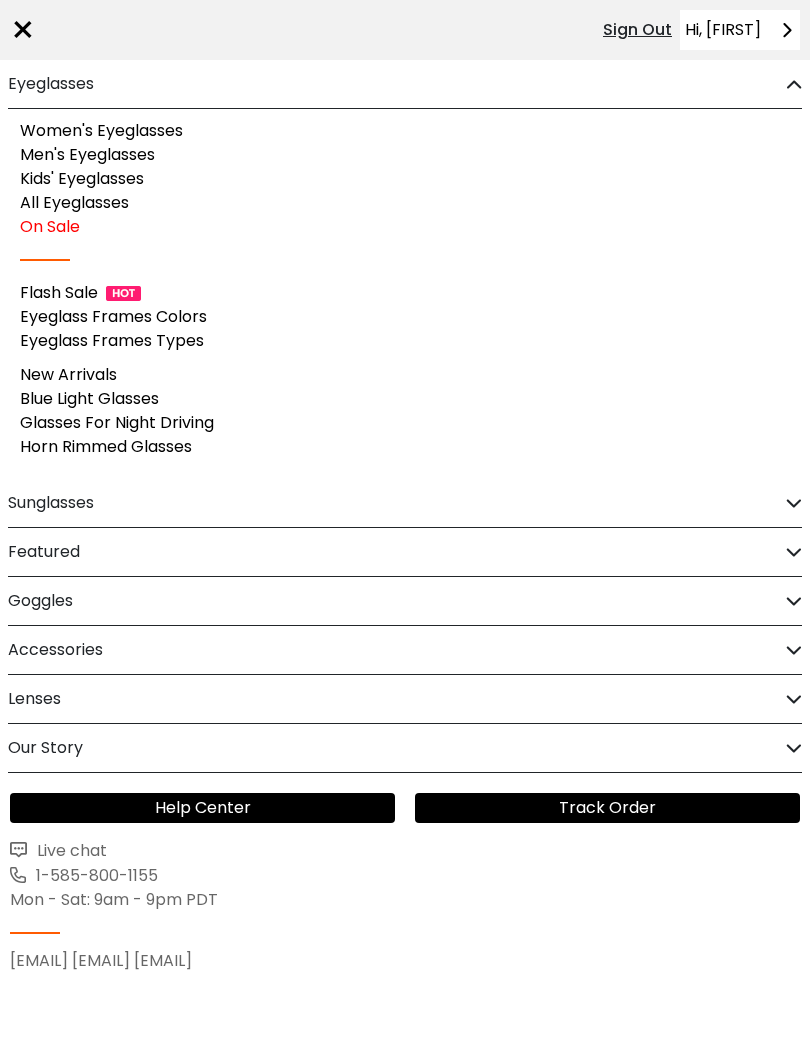 click on "On Sale" at bounding box center [50, 226] 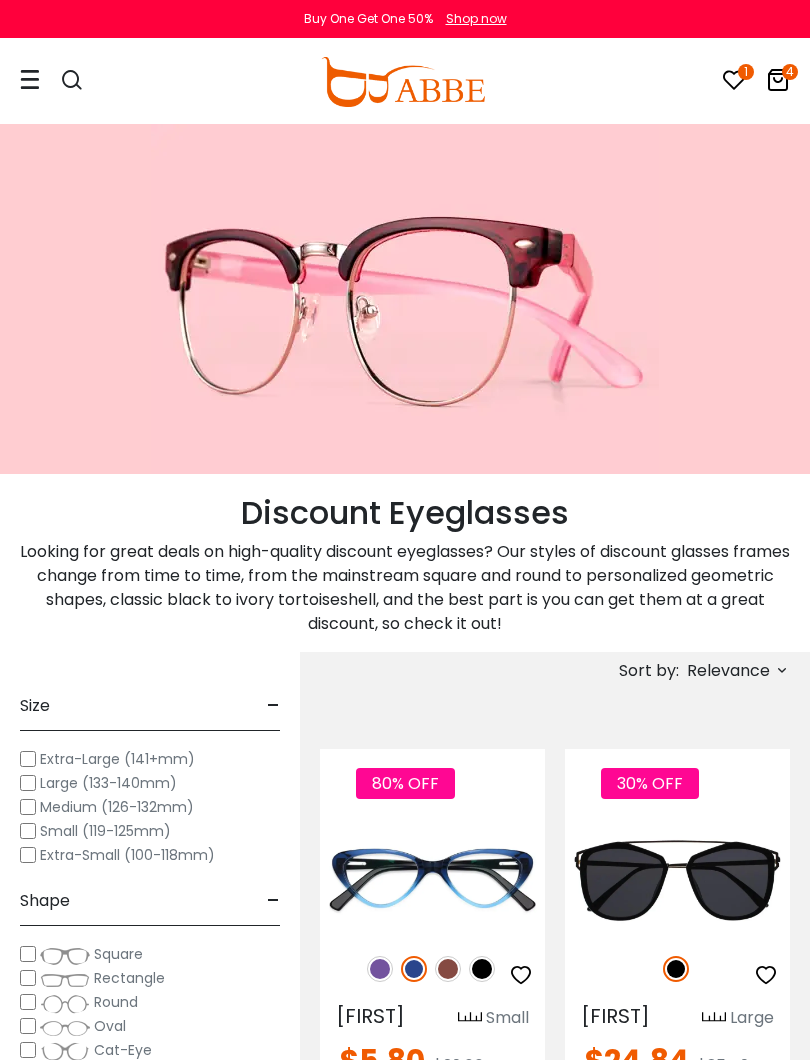 scroll, scrollTop: 0, scrollLeft: 0, axis: both 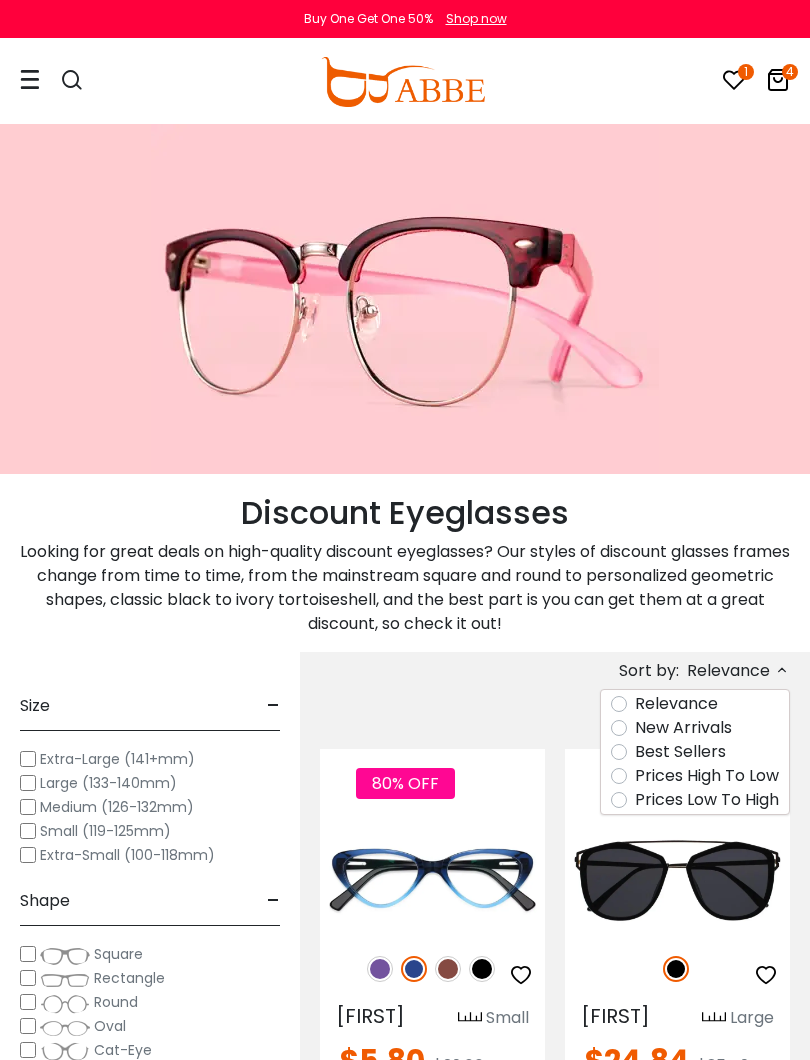 click on "Prices Low To High" at bounding box center (707, 800) 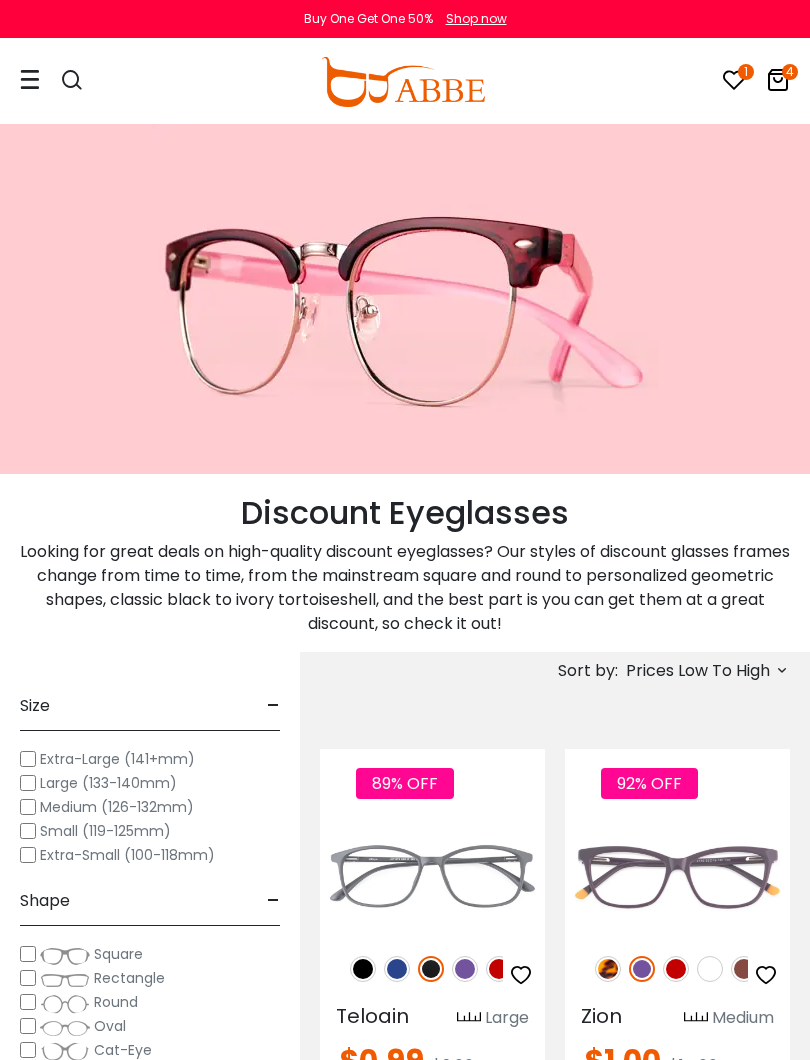 scroll, scrollTop: 0, scrollLeft: 0, axis: both 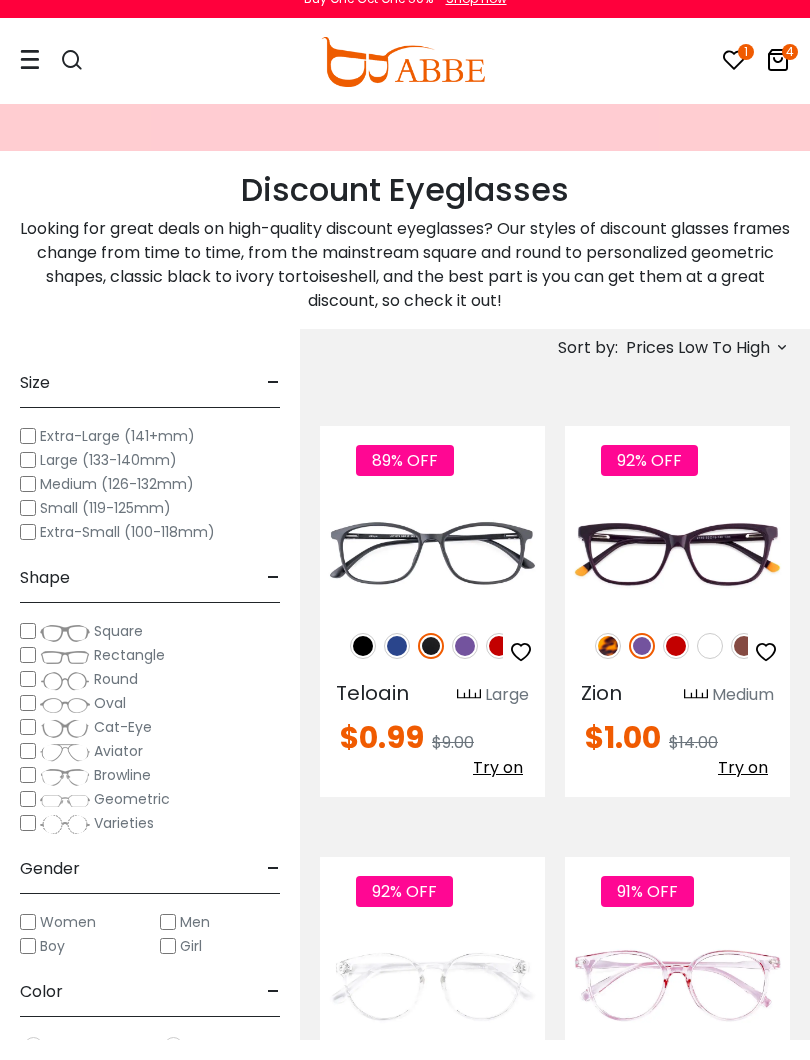 click at bounding box center (397, 666) 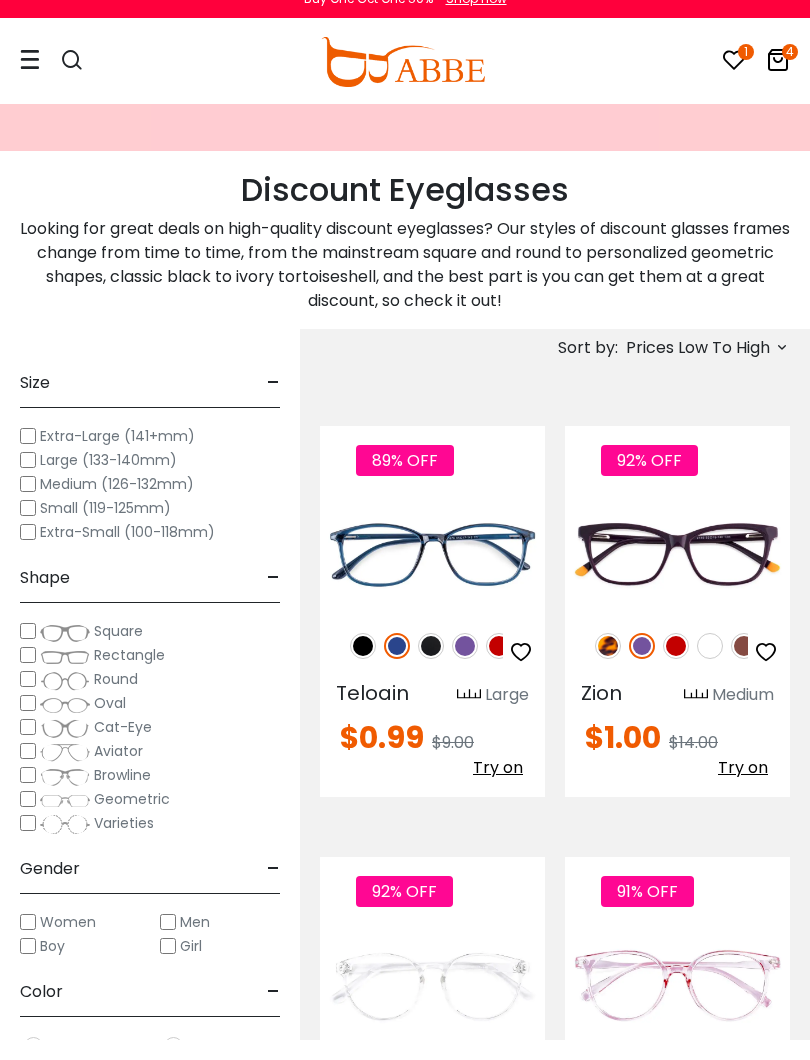 click at bounding box center (0, 0) 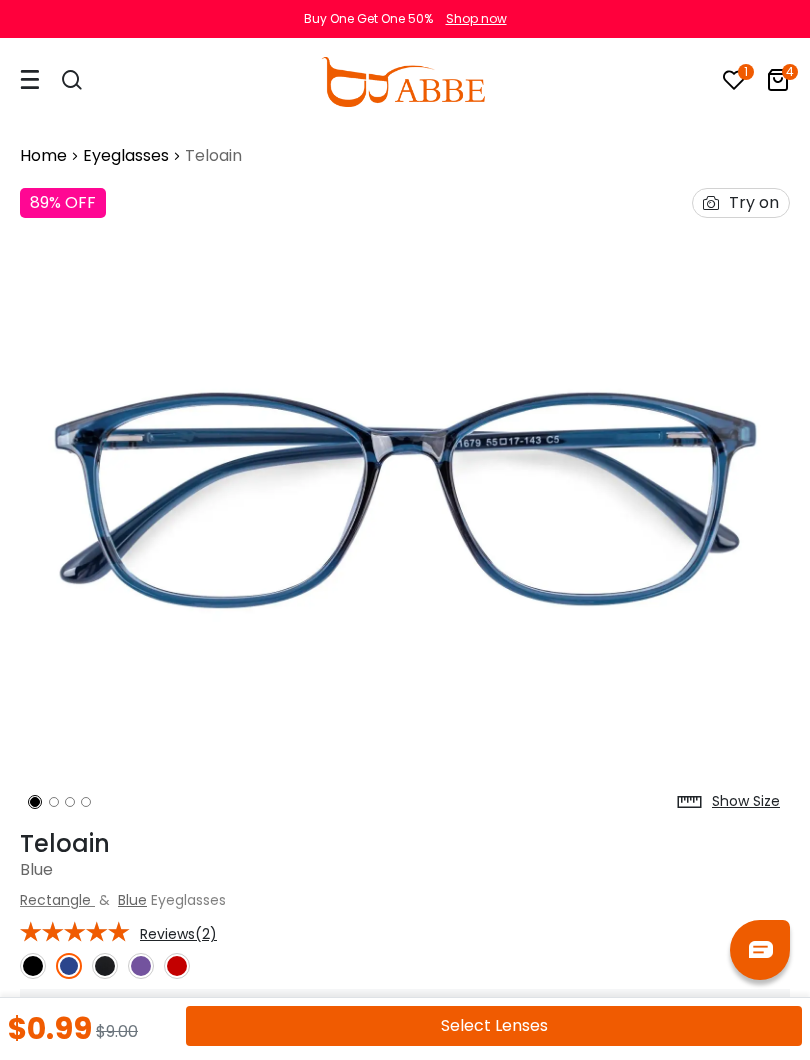 scroll, scrollTop: 0, scrollLeft: 0, axis: both 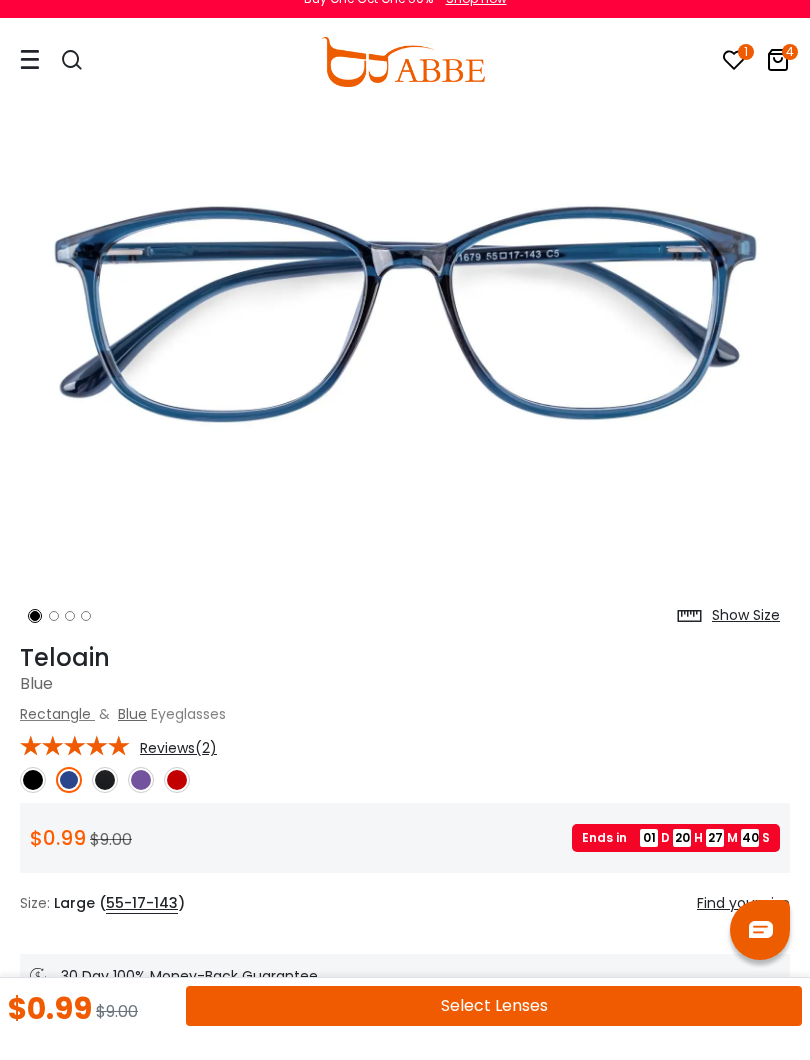 click on "$9.00" at bounding box center (111, 859) 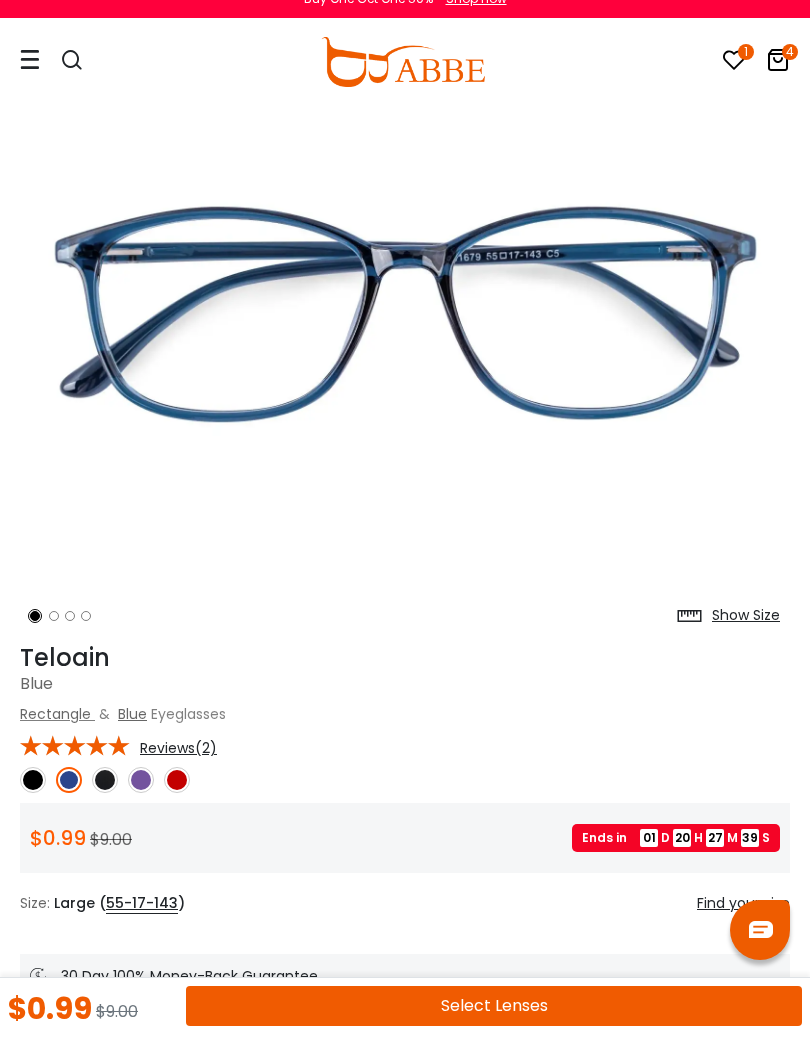 click at bounding box center (177, 800) 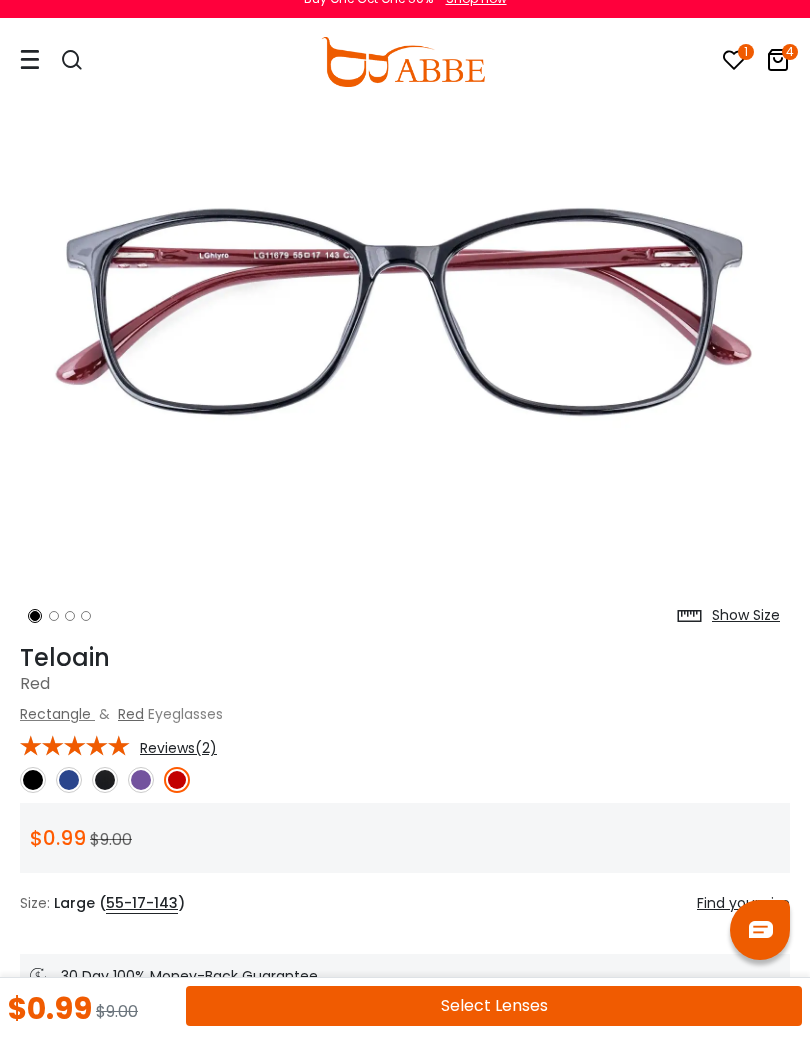 click at bounding box center [33, 800] 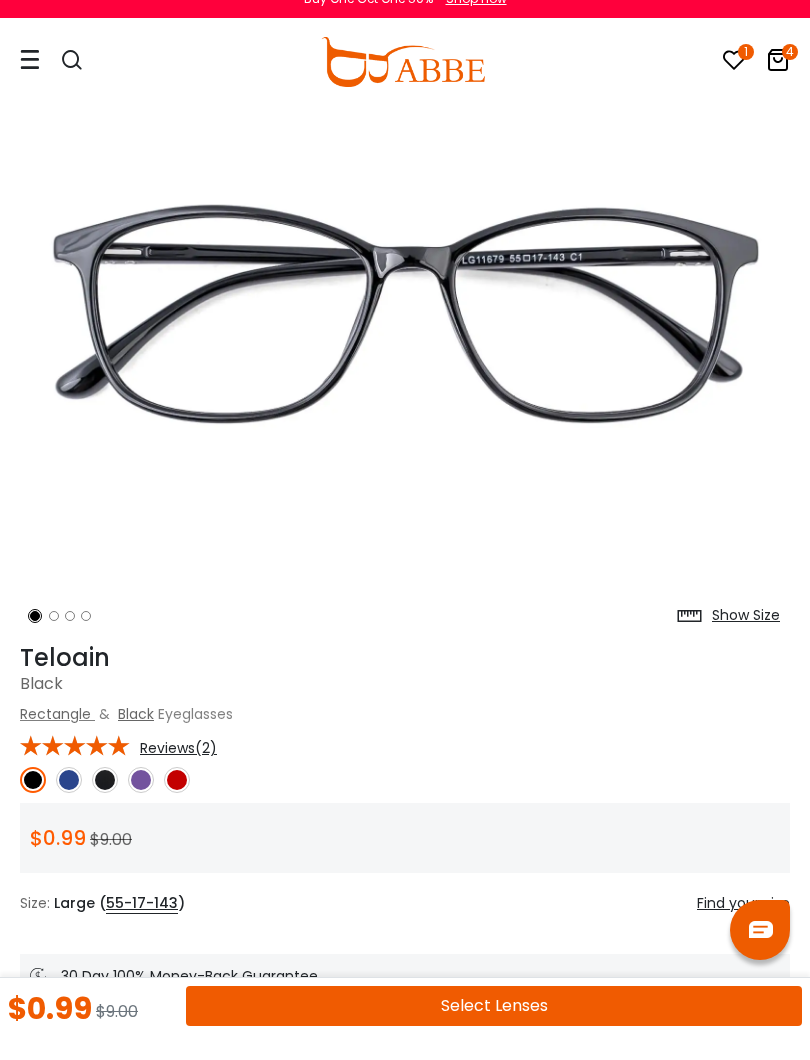 click at bounding box center [69, 800] 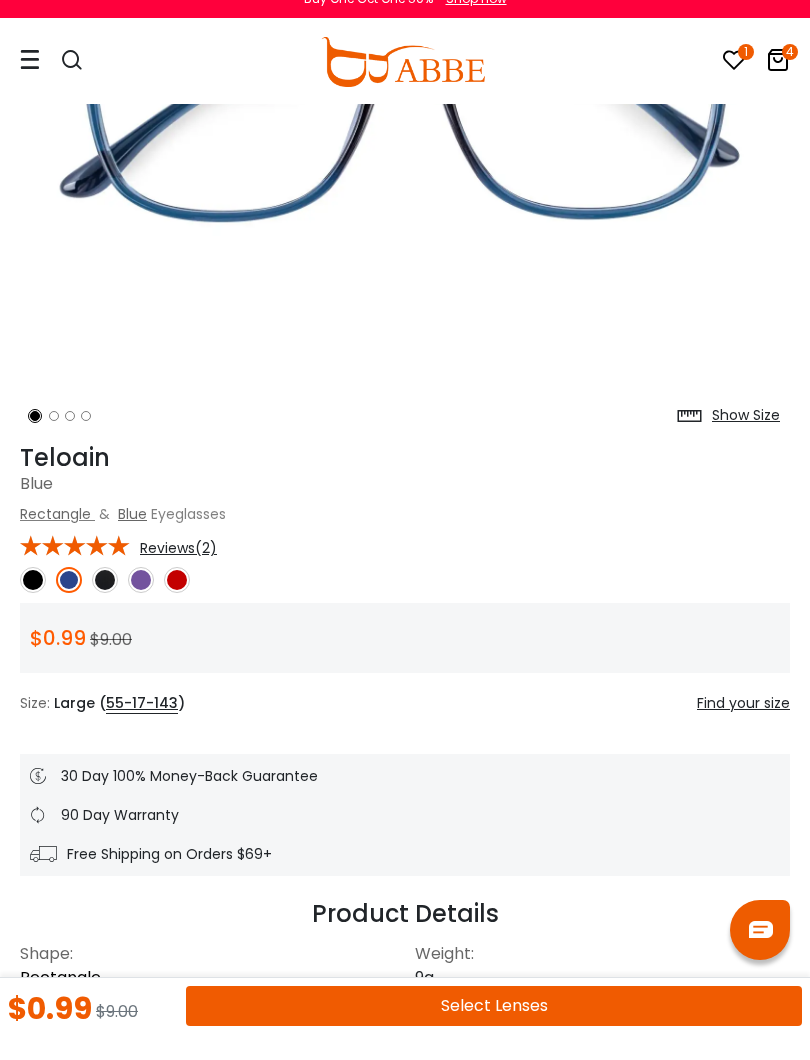 scroll, scrollTop: 388, scrollLeft: 0, axis: vertical 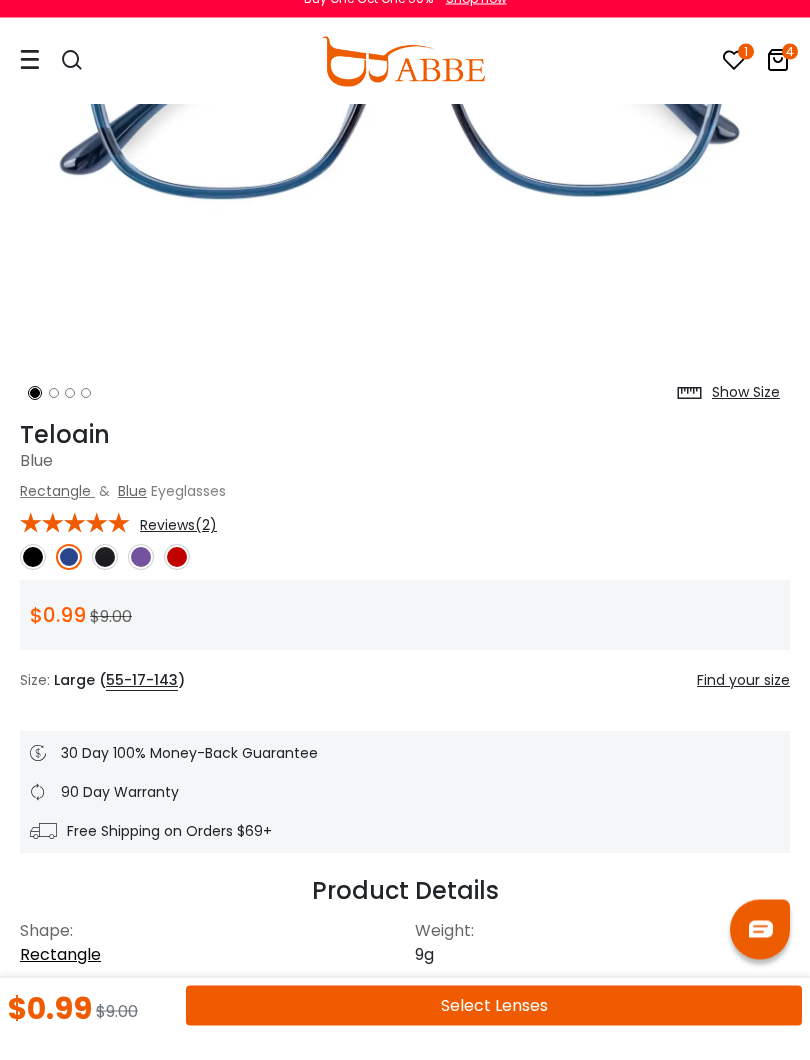 click on "Select Lenses" at bounding box center (494, 1026) 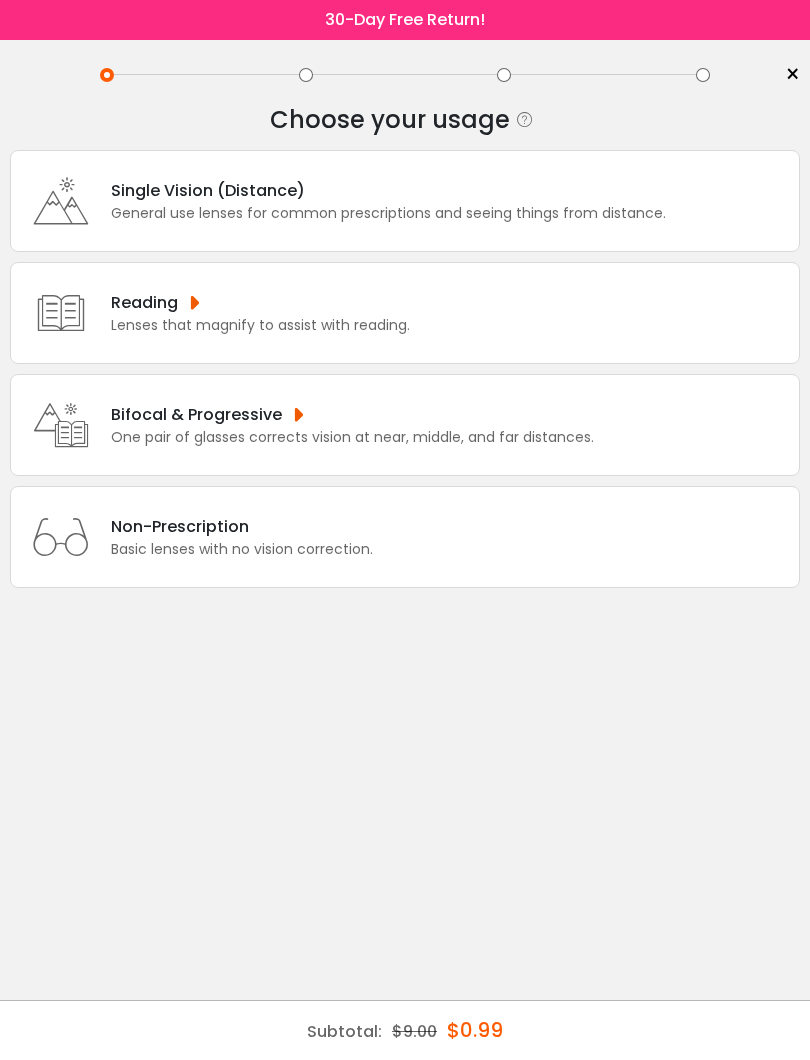 scroll, scrollTop: 0, scrollLeft: 0, axis: both 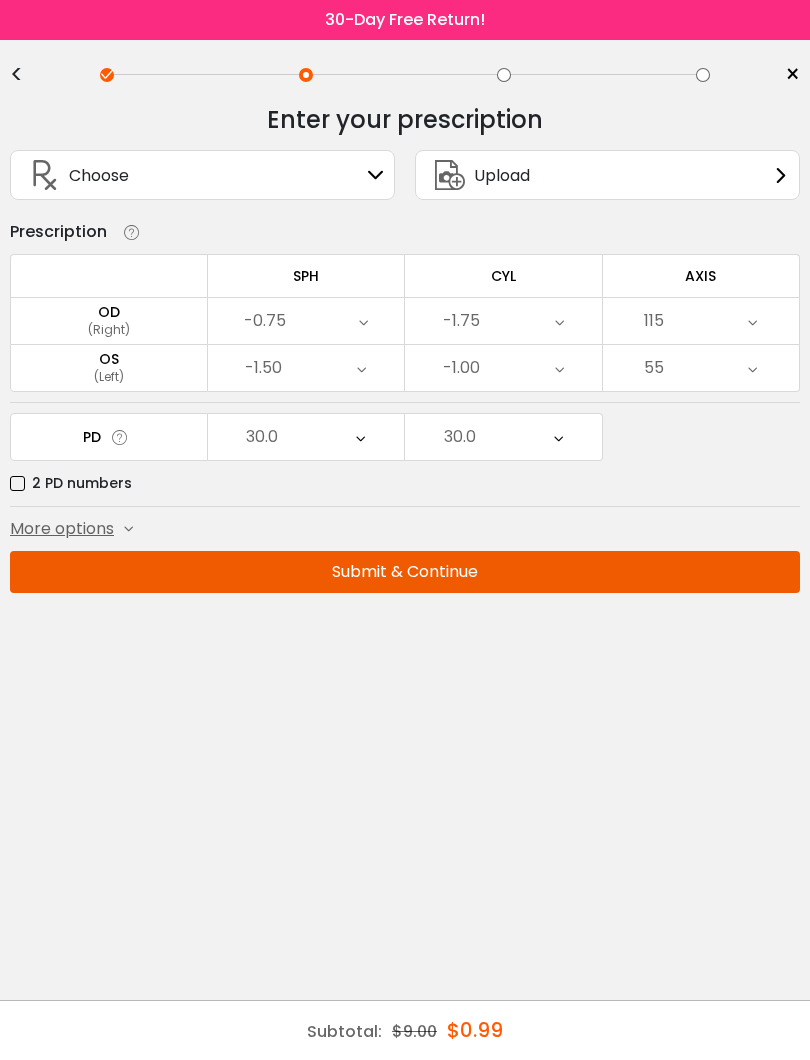 click on "Submit & Continue" at bounding box center [405, 572] 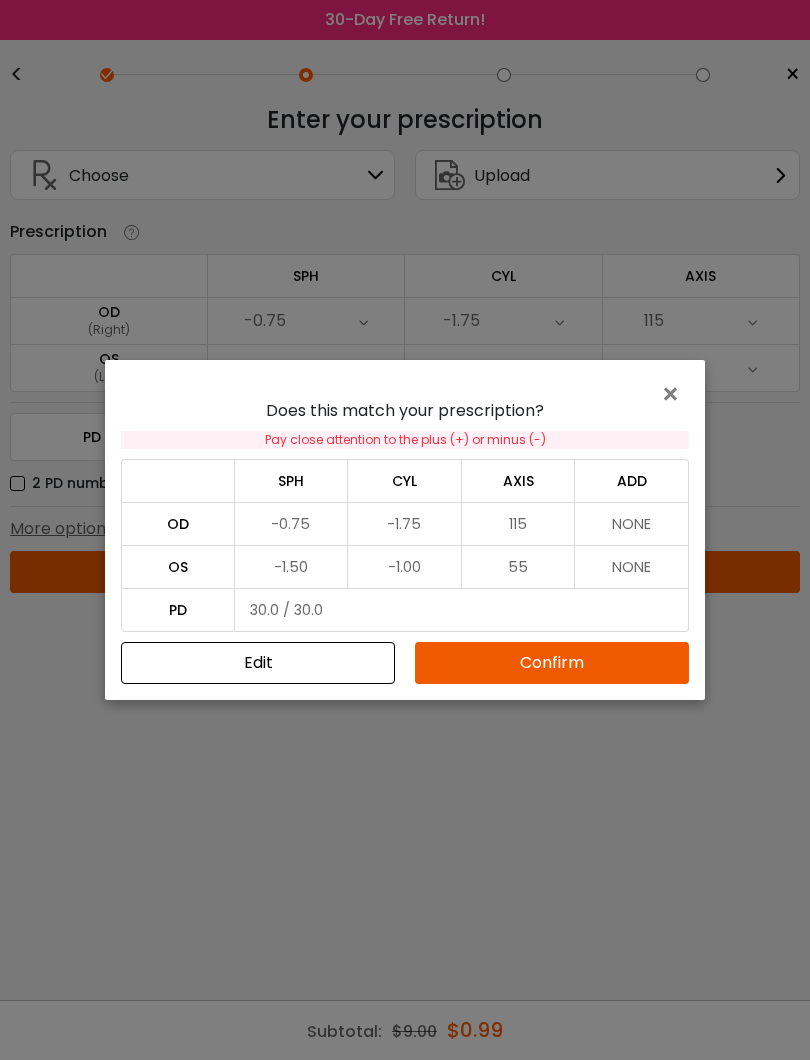 click on "Confirm" at bounding box center (552, 663) 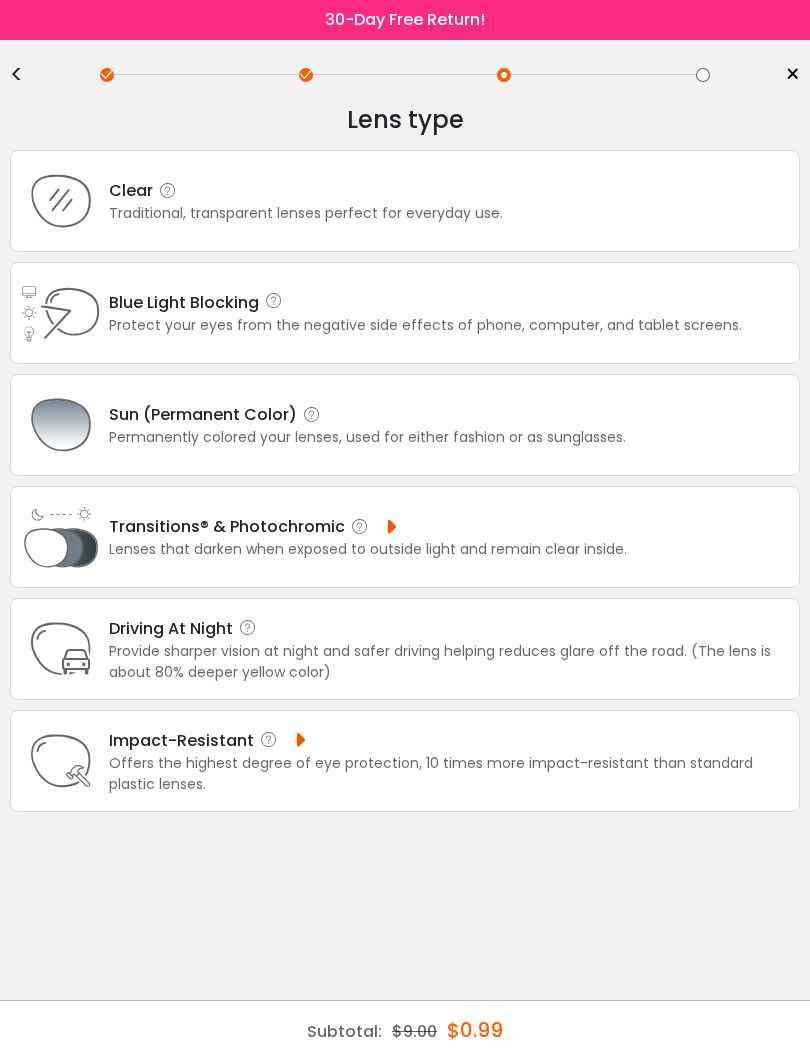 click on "Clear
Traditional, transparent lenses perfect for everyday use." at bounding box center [405, 201] 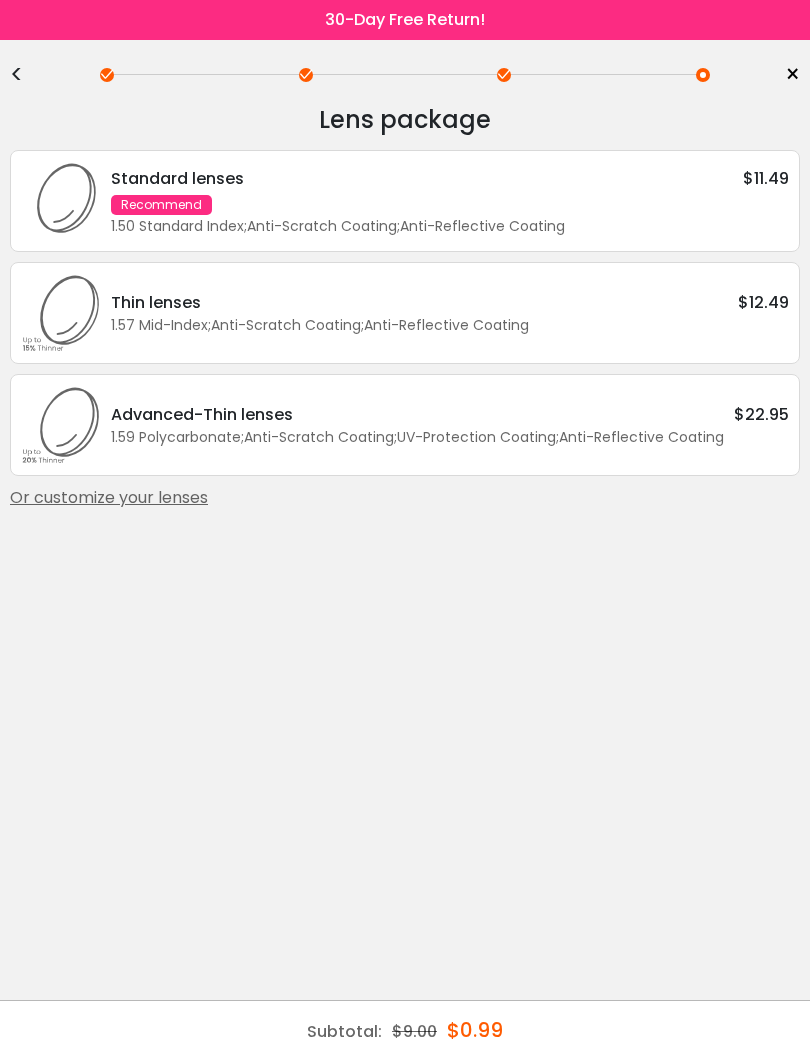 click on "Standard lenses
$11.49
Recommend
1.50 Standard Index ;
Anti-Scratch Coating ;
Anti-Reflective Coating ;" at bounding box center [445, 201] 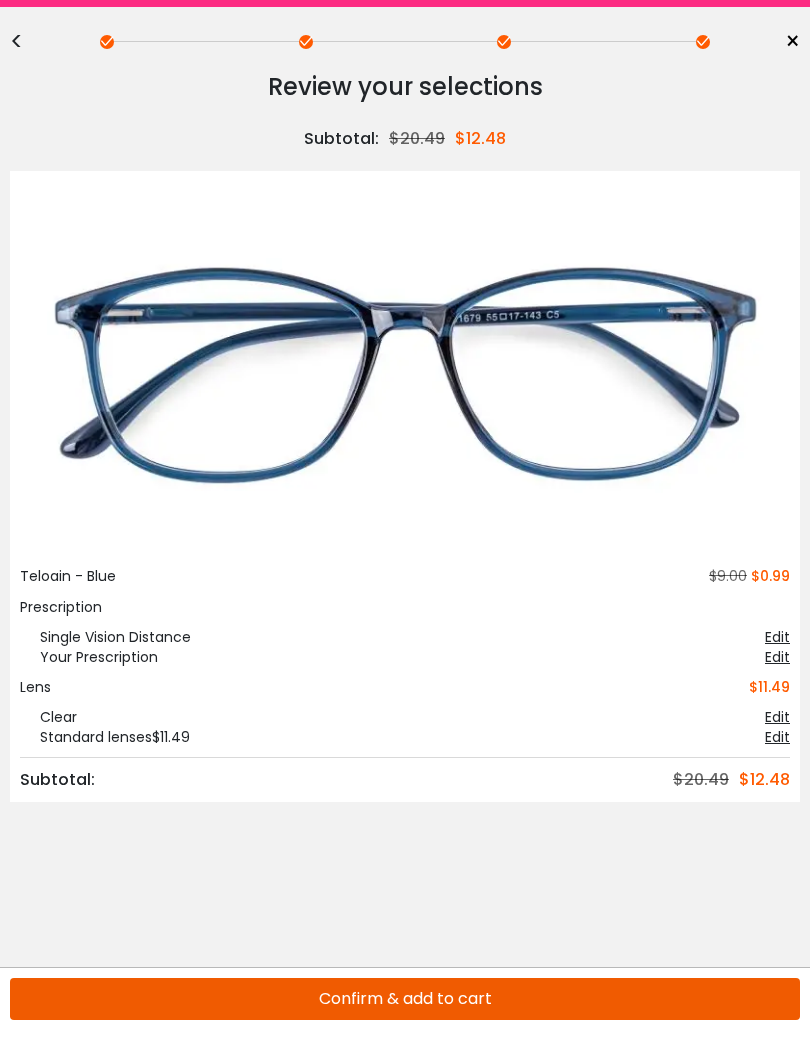 scroll, scrollTop: 20, scrollLeft: 0, axis: vertical 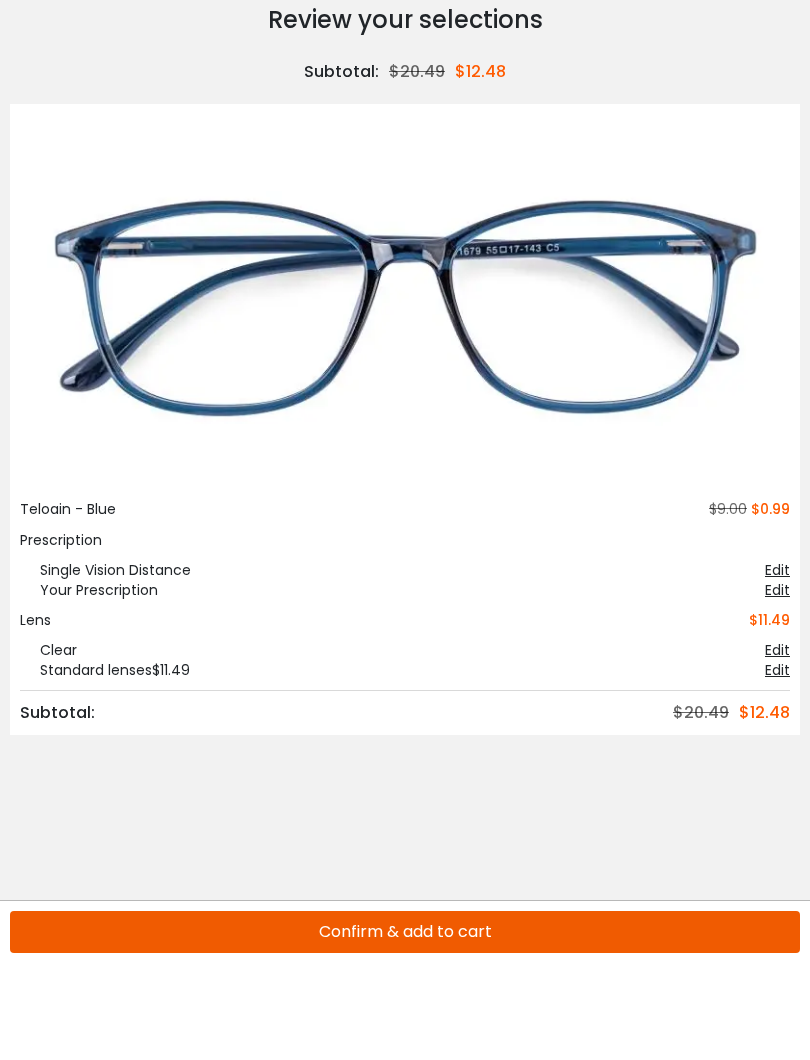 click on "Confirm & add to cart" at bounding box center (405, 1032) 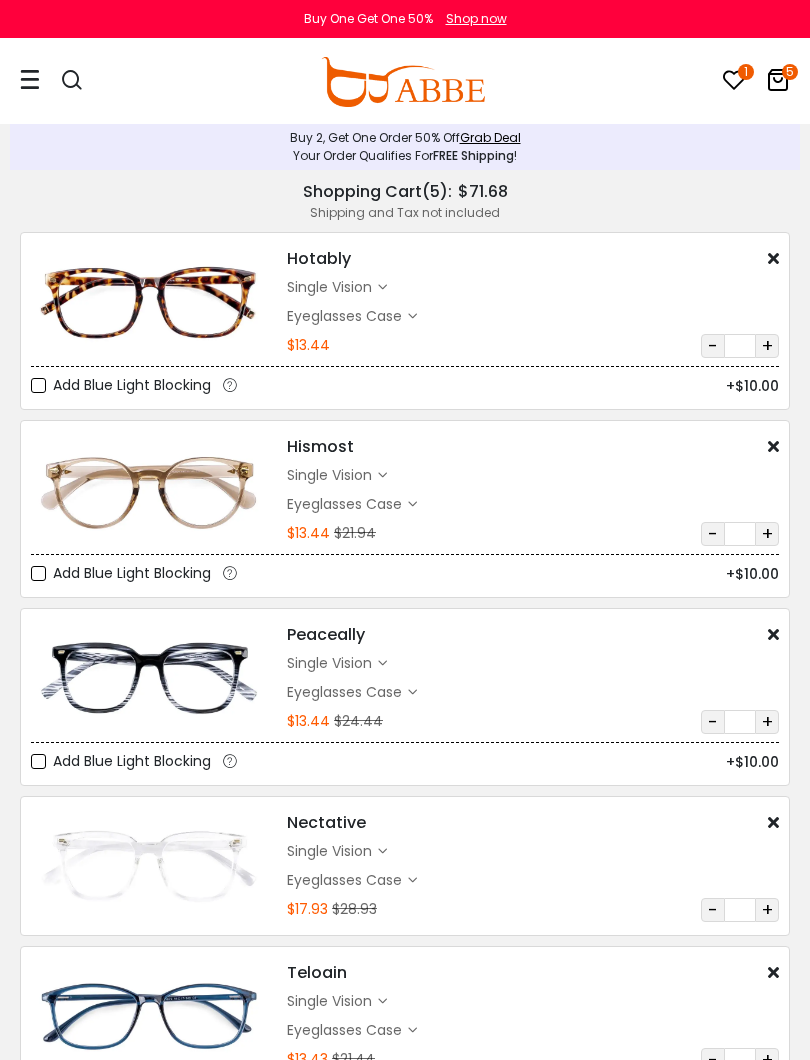 scroll, scrollTop: 0, scrollLeft: 0, axis: both 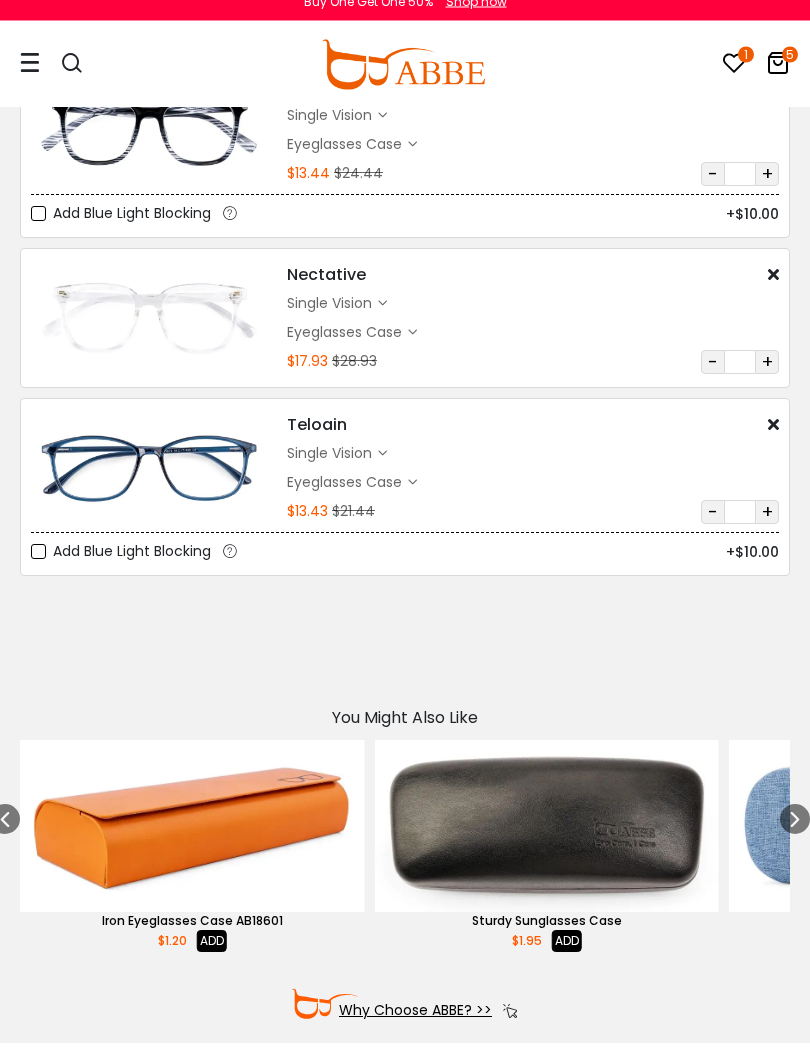 click on "Eyeglasses
Thanks for your subscription
Please use coupon code " NEWCOMER " to get high-quality frames for only $1 on your first order. We have a wide range of over 60 frames in stock to choose from.
Copy this coupon code by click the button below, or you can get this coupon code by checking your email laterly.
Copy
Buy One Get One 50%
Shop now" at bounding box center [405, 850] 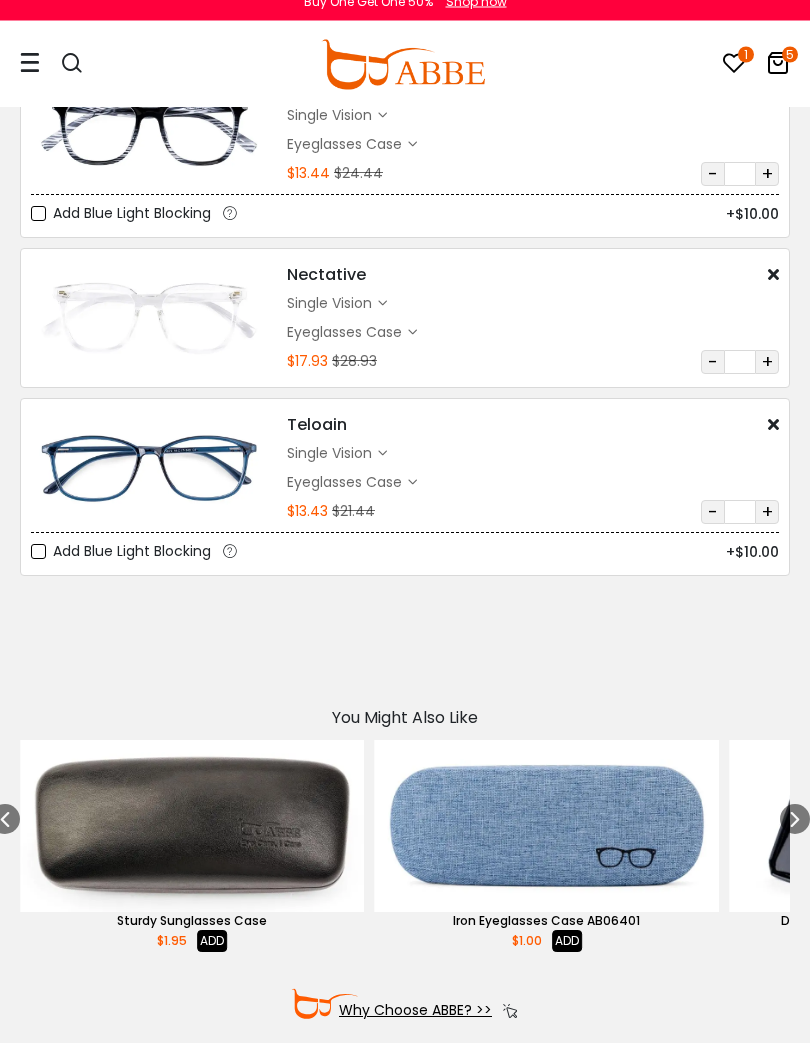 click on "Eyeglasses
Thanks for your subscription
Please use coupon code " NEWCOMER " to get high-quality frames for only $1 on your first order. We have a wide range of over 60 frames in stock to choose from.
Copy this coupon code by click the button below, or you can get this coupon code by checking your email laterly.
Copy
Buy One Get One 50%
Shop now" at bounding box center (405, 850) 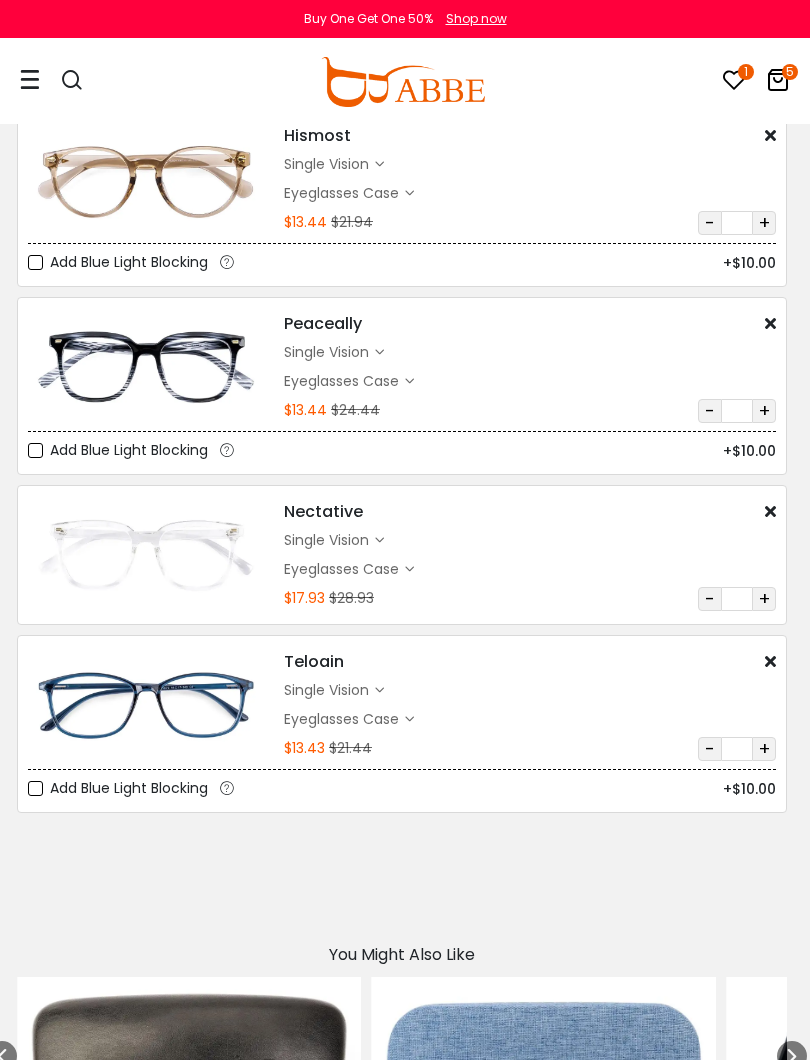 scroll, scrollTop: 216, scrollLeft: 3, axis: both 